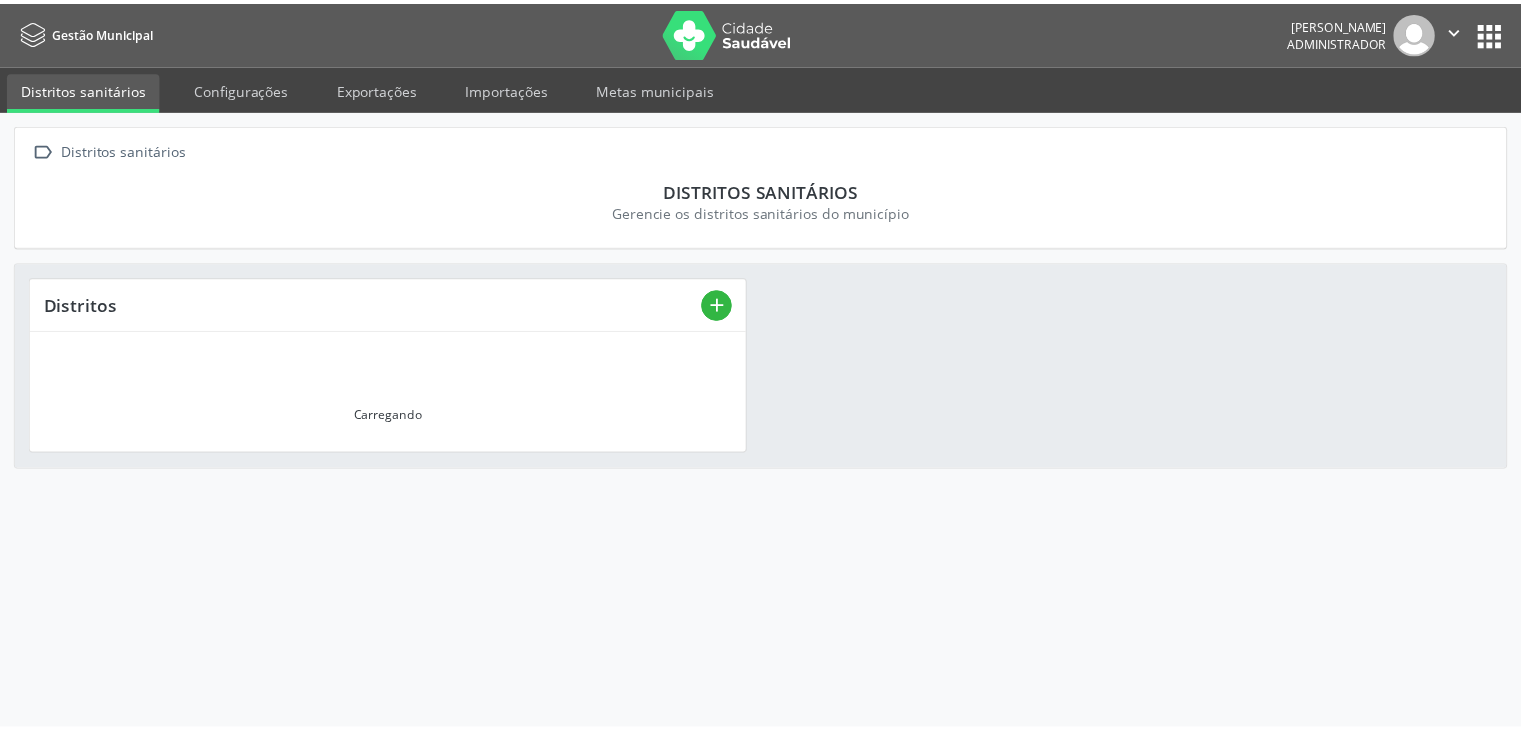 scroll, scrollTop: 0, scrollLeft: 0, axis: both 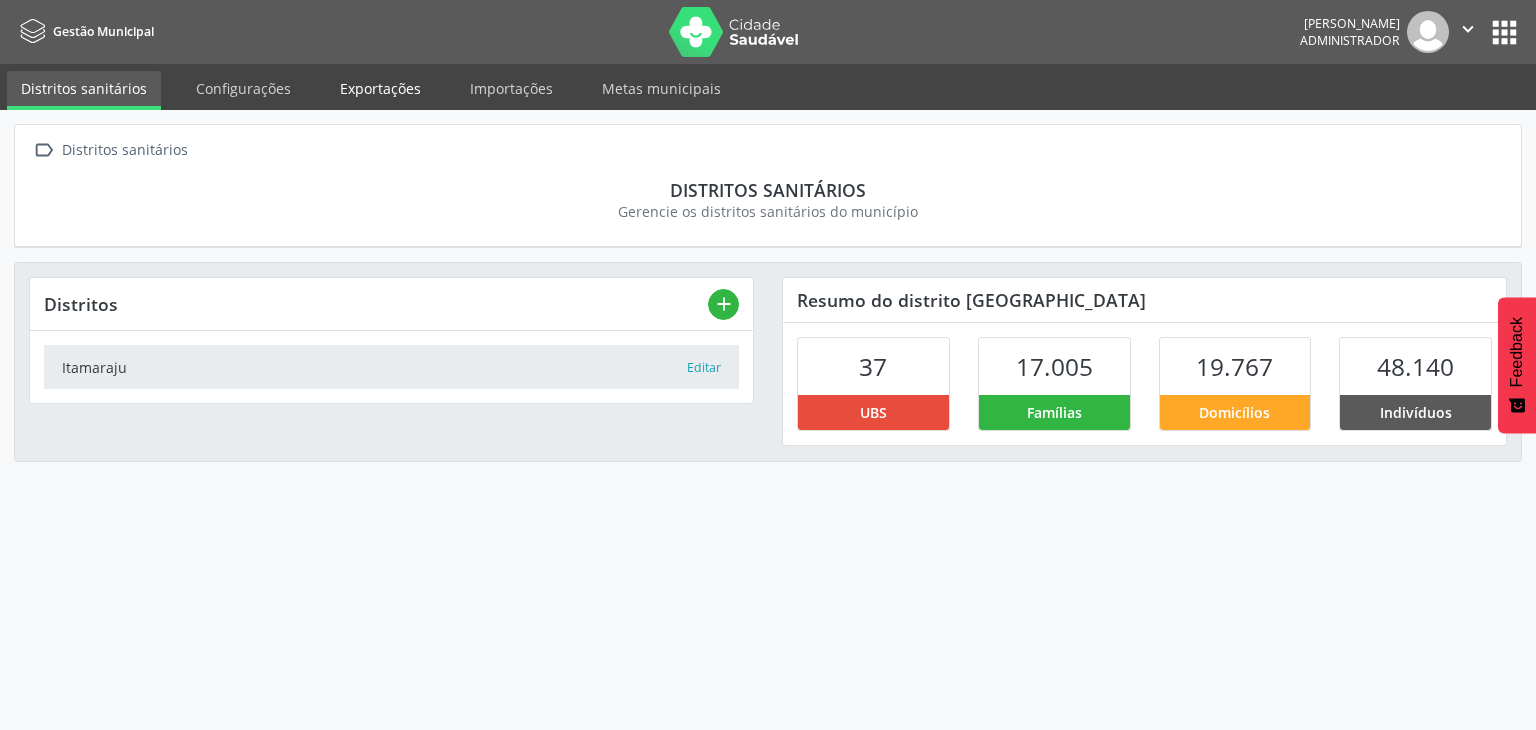 click on "Exportações" at bounding box center (380, 88) 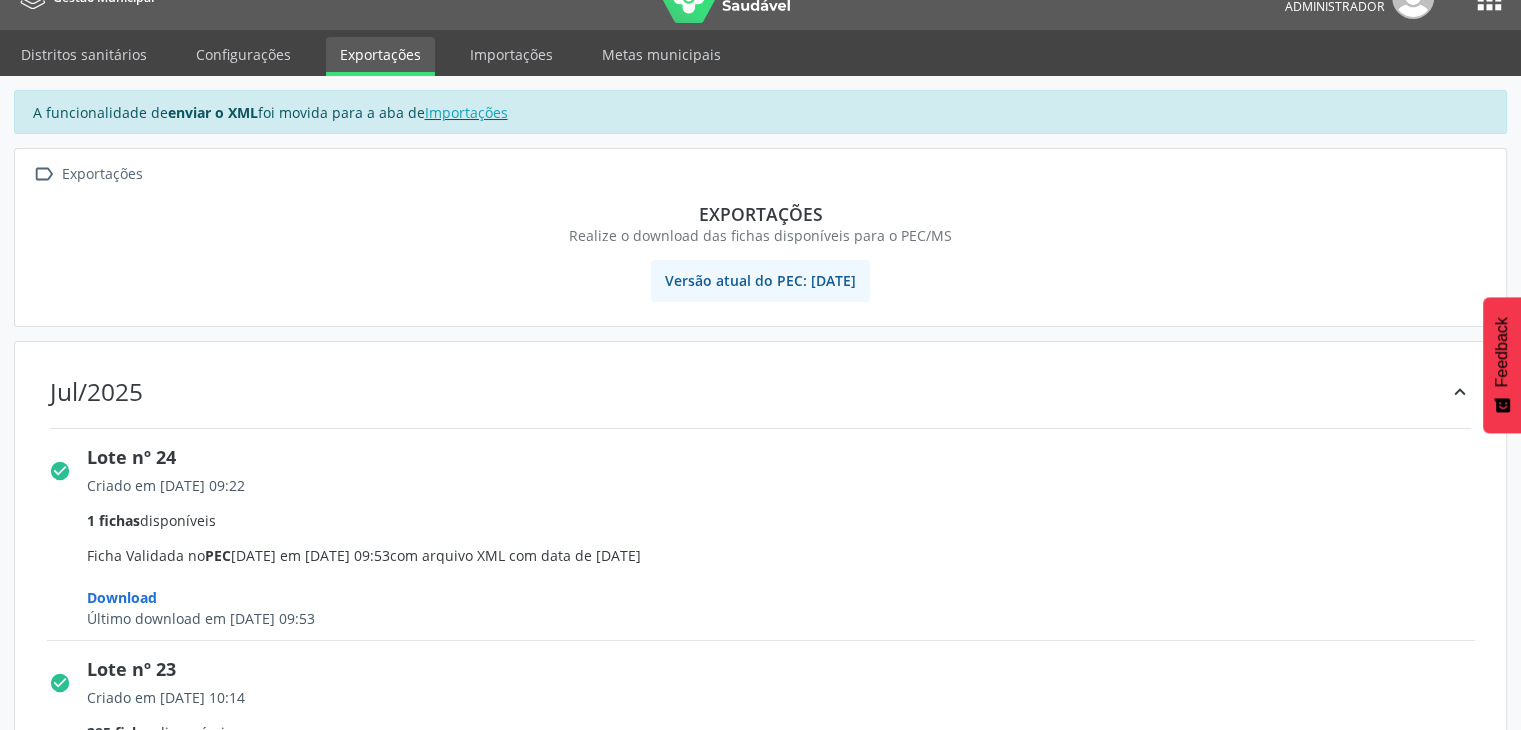scroll, scrollTop: 0, scrollLeft: 0, axis: both 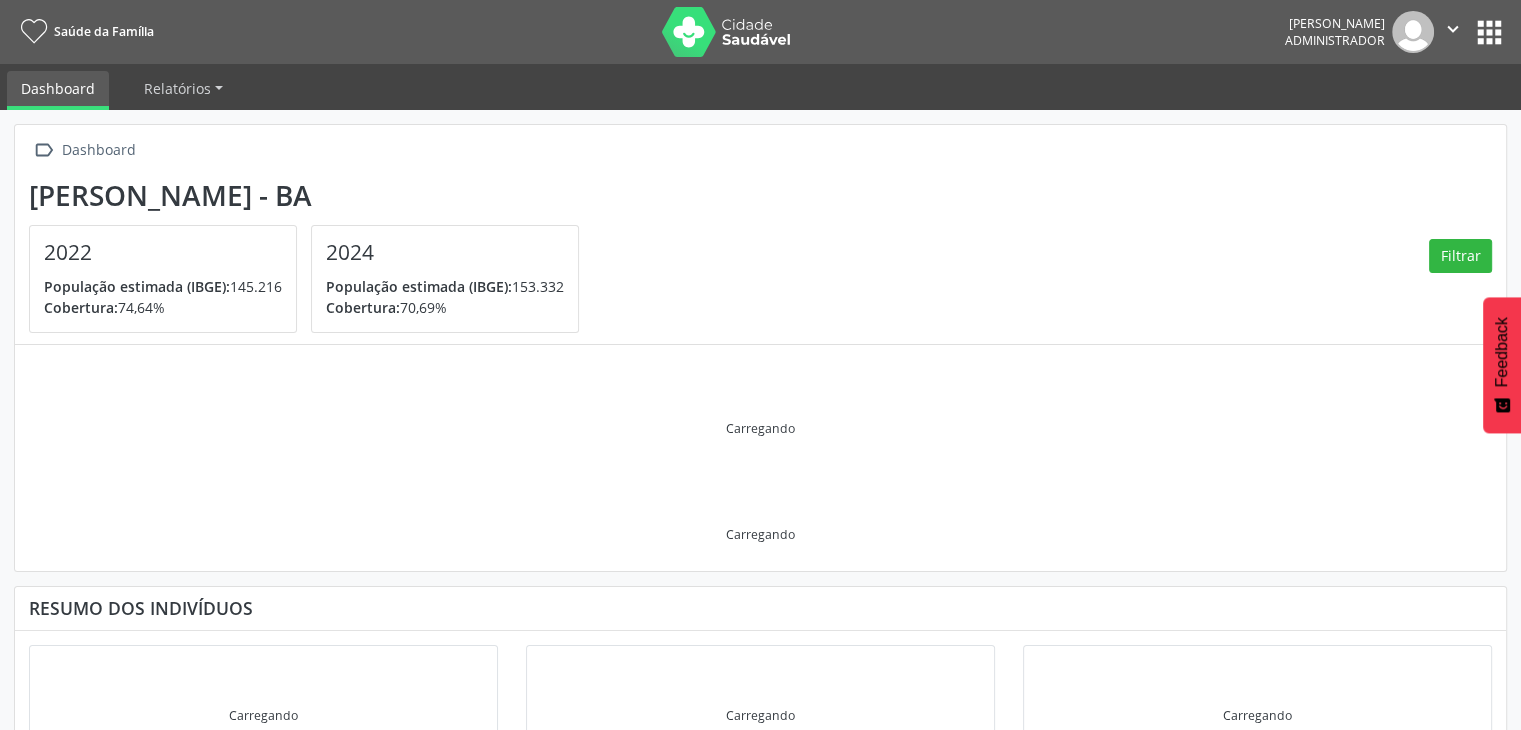 type 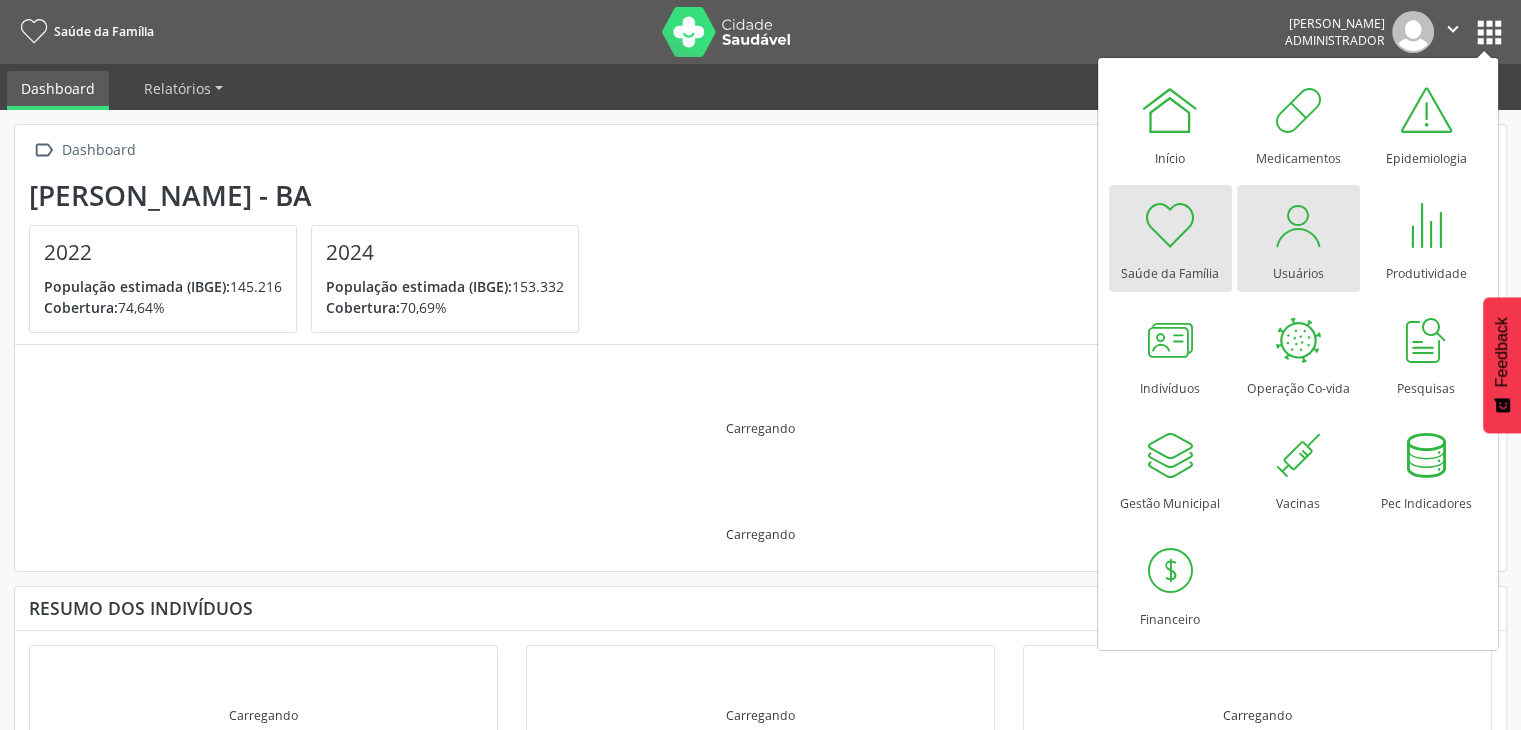 click at bounding box center [1298, 225] 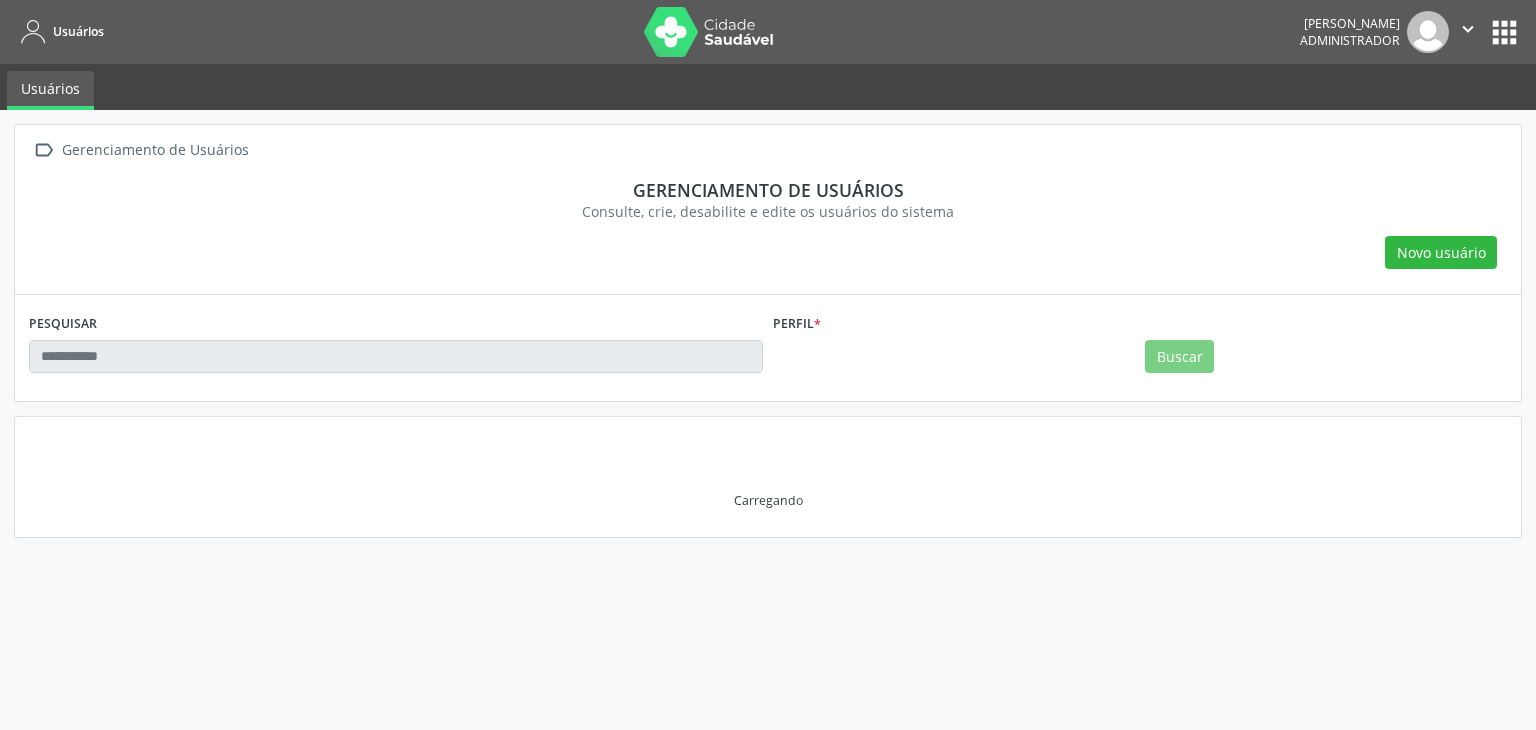 scroll, scrollTop: 0, scrollLeft: 0, axis: both 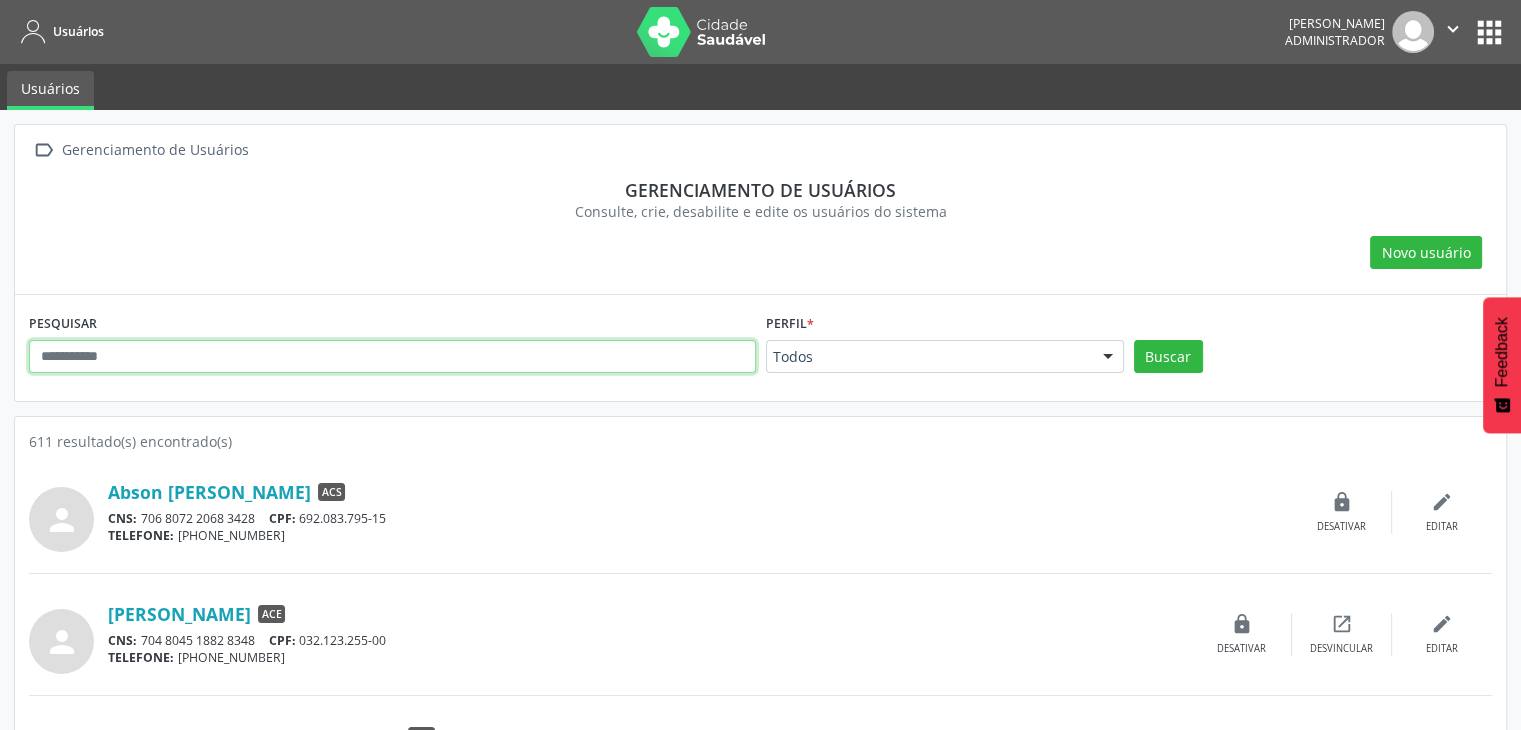 click at bounding box center (392, 357) 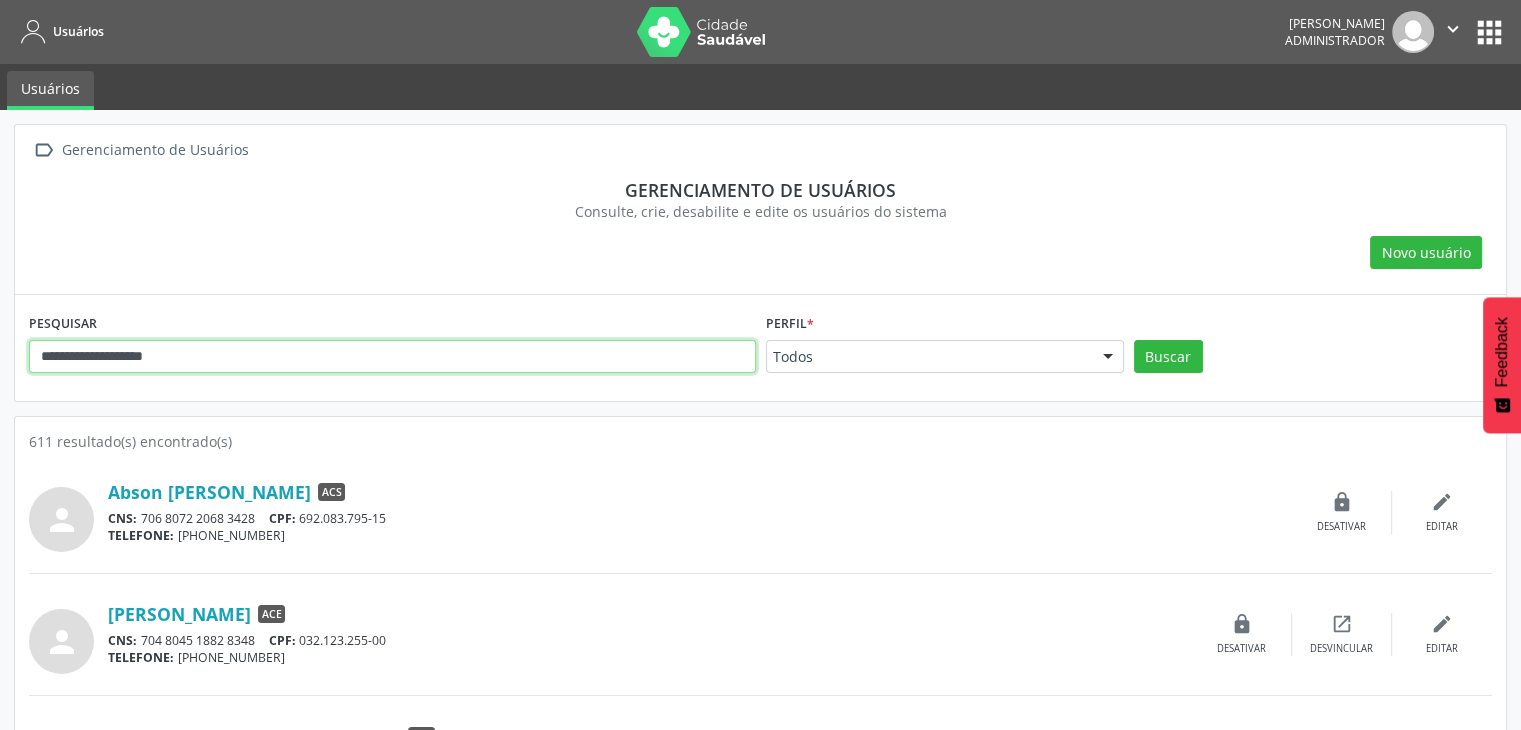 type on "**********" 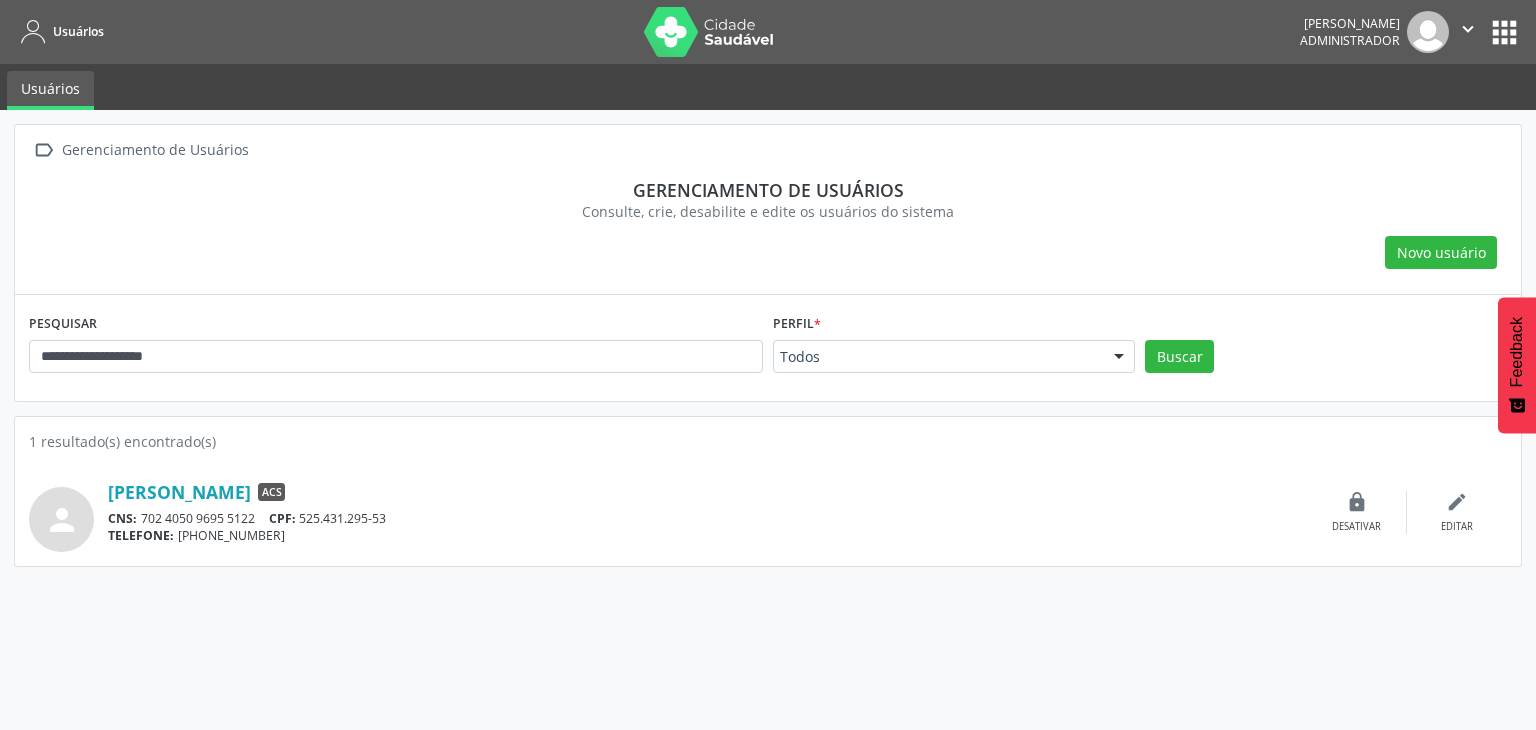 drag, startPoint x: 277, startPoint y: 527, endPoint x: 180, endPoint y: 543, distance: 98.31073 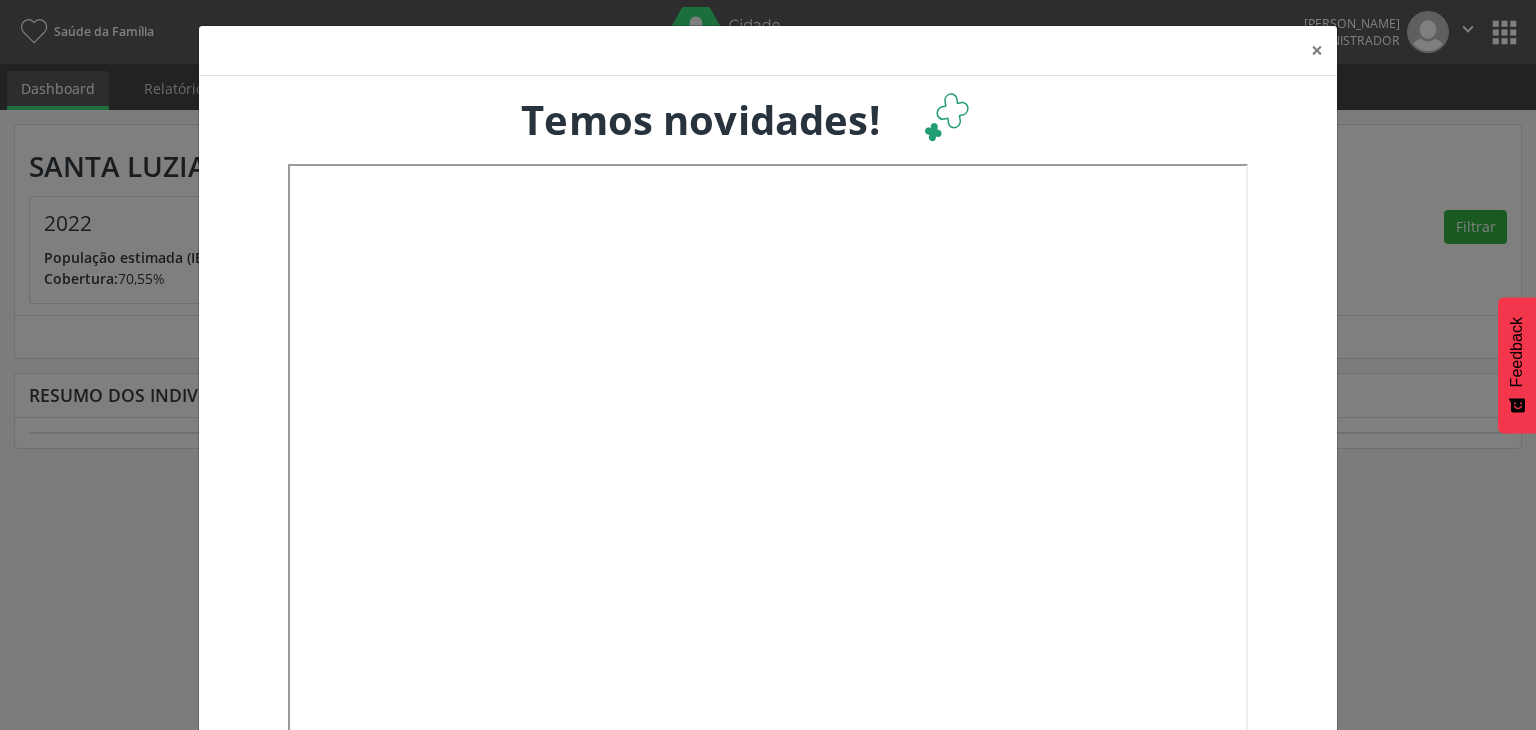 scroll, scrollTop: 0, scrollLeft: 0, axis: both 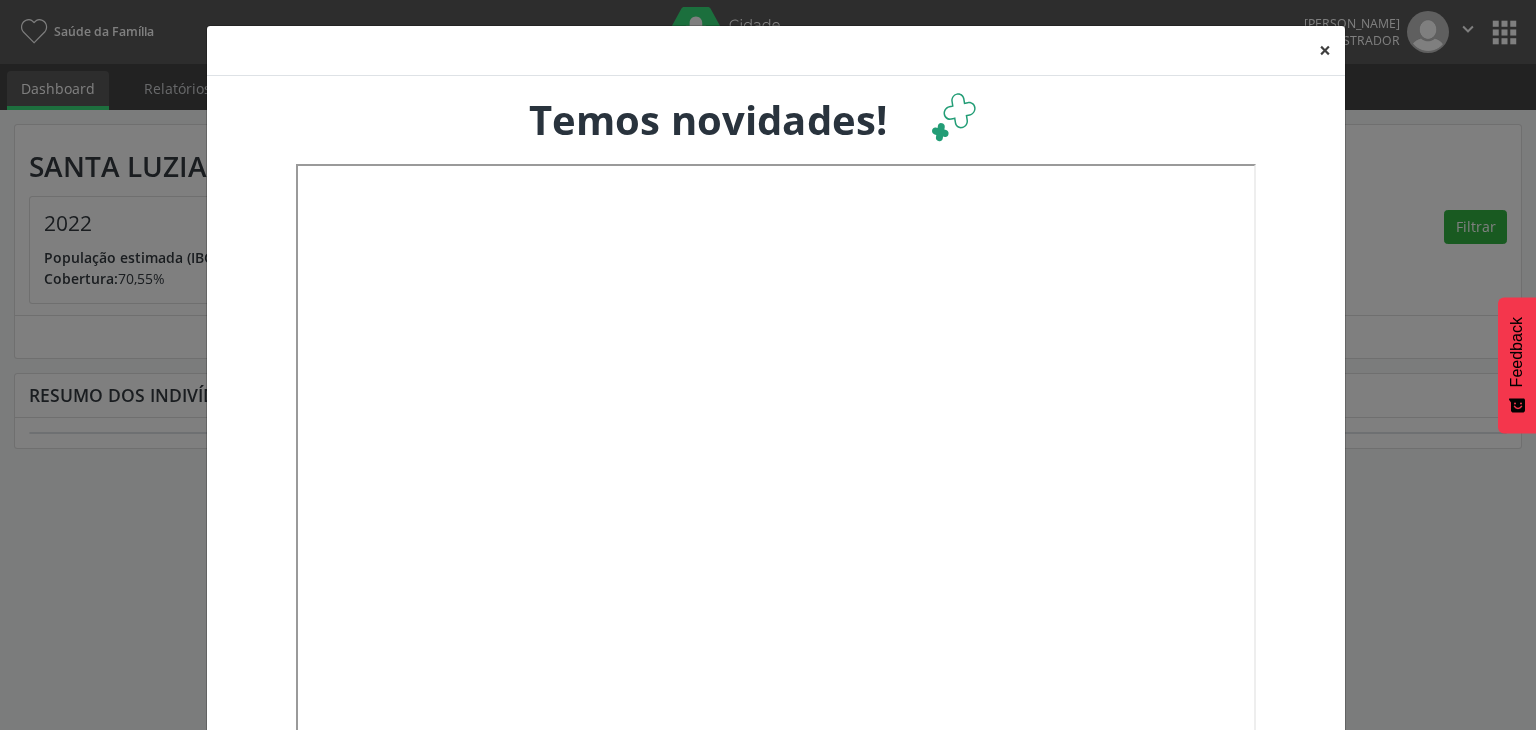 click on "×" at bounding box center (1325, 50) 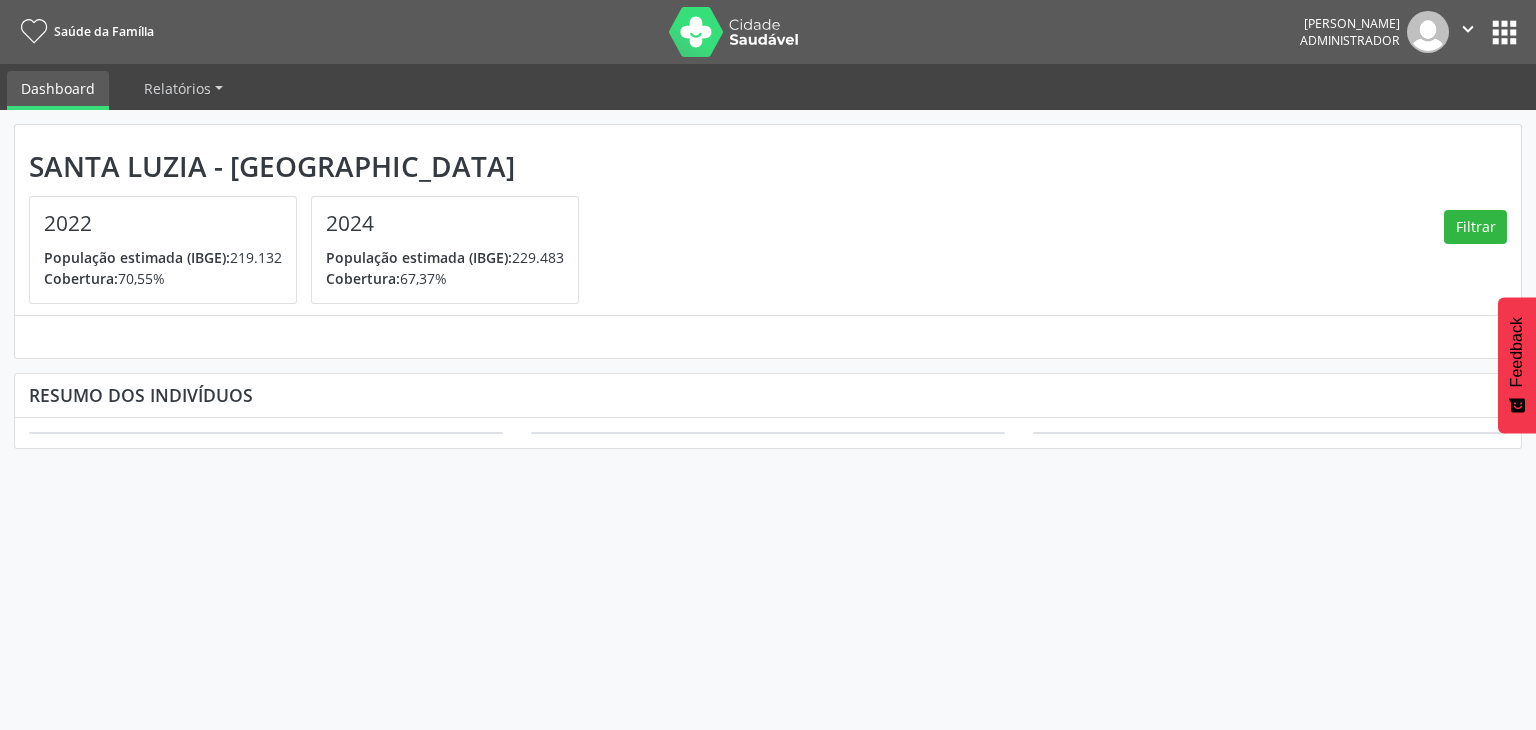 click on "apps" at bounding box center [1504, 32] 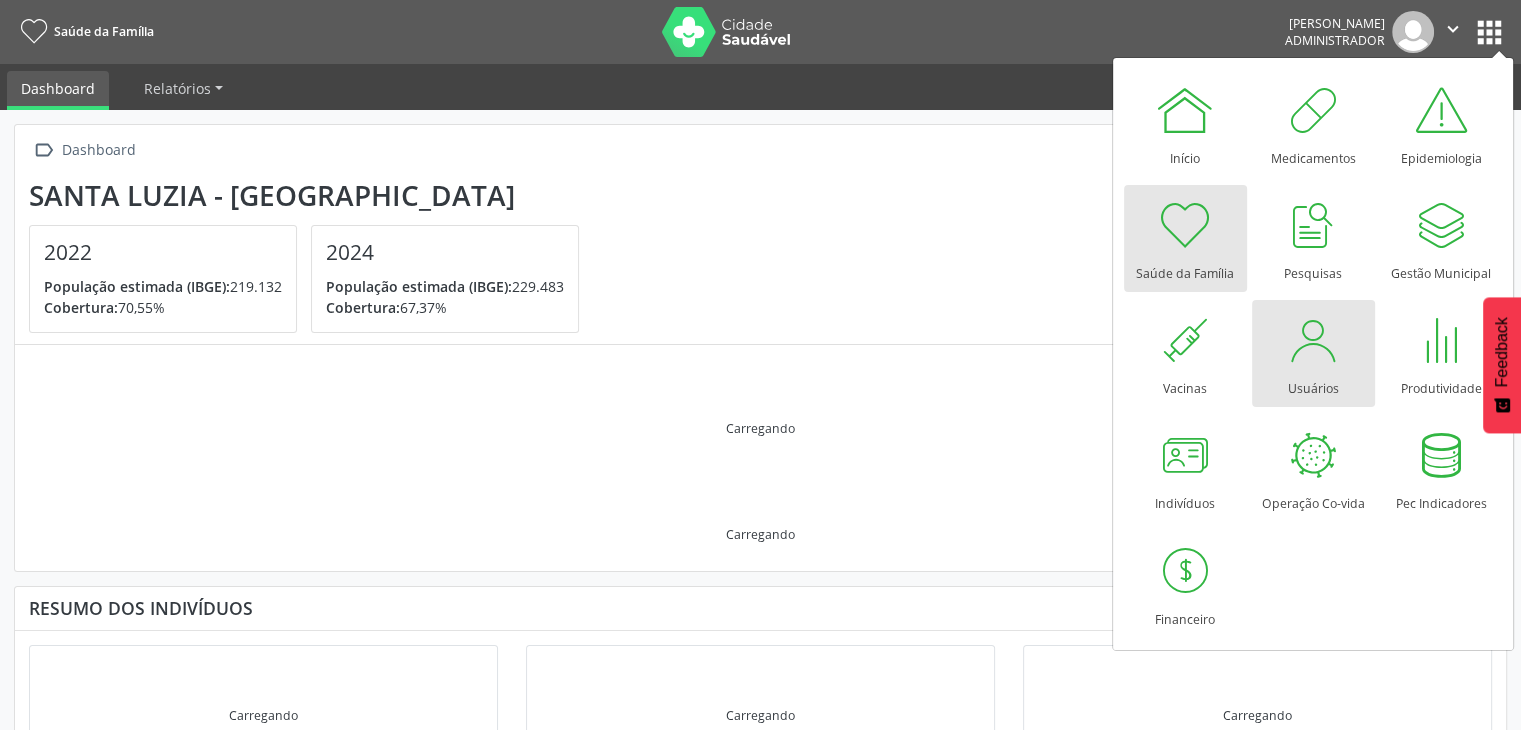 click on "Usuários" at bounding box center (1313, 353) 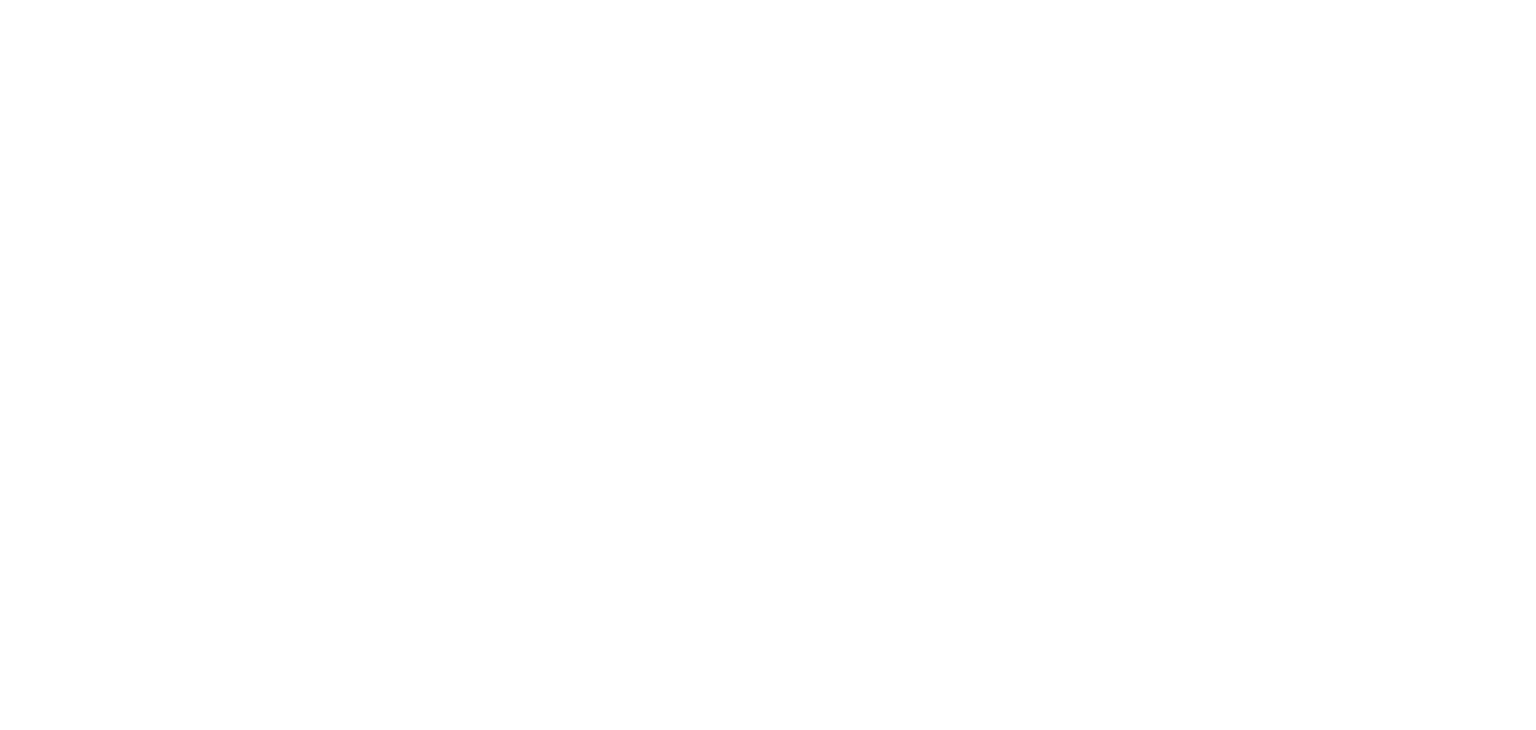 scroll, scrollTop: 0, scrollLeft: 0, axis: both 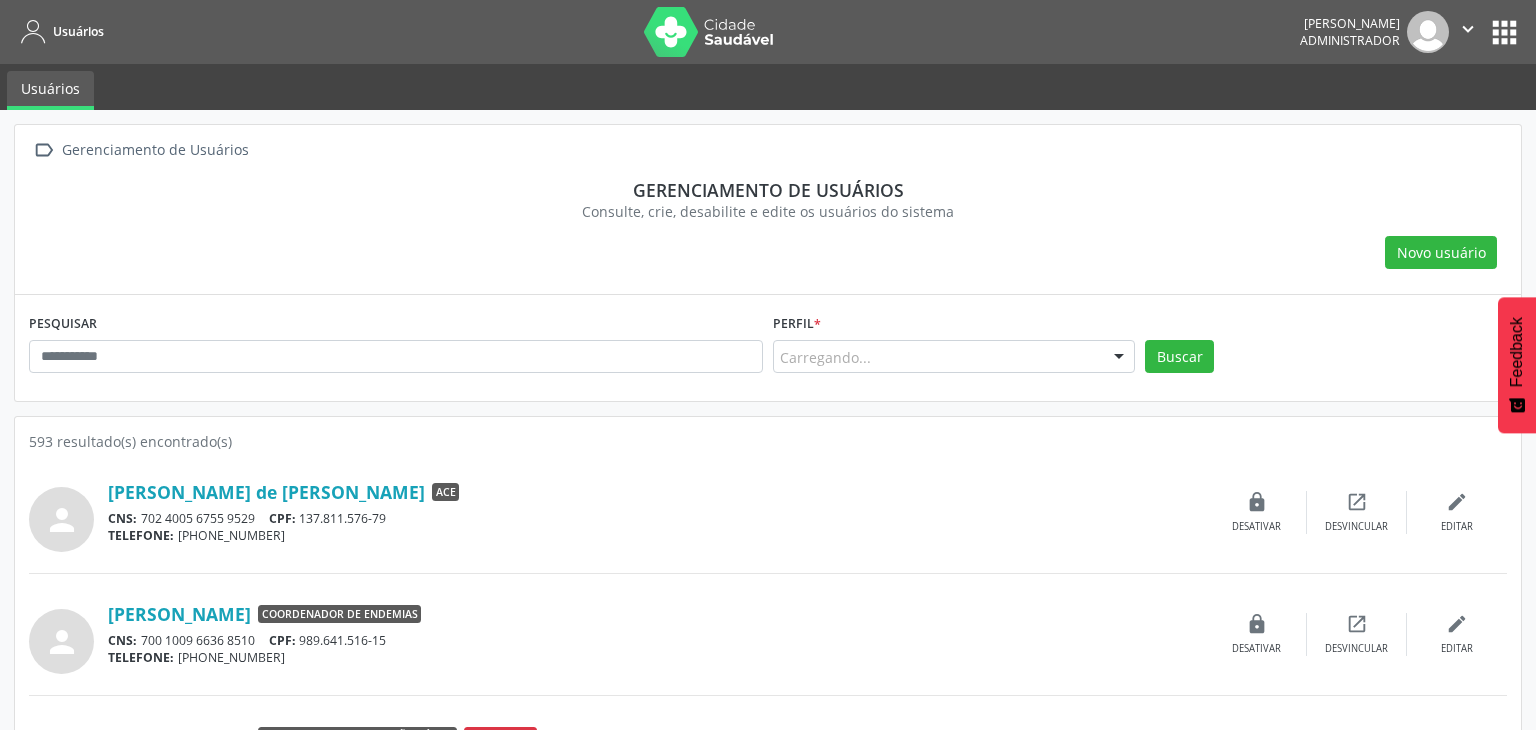 click on "PESQUISAR" at bounding box center (396, 348) 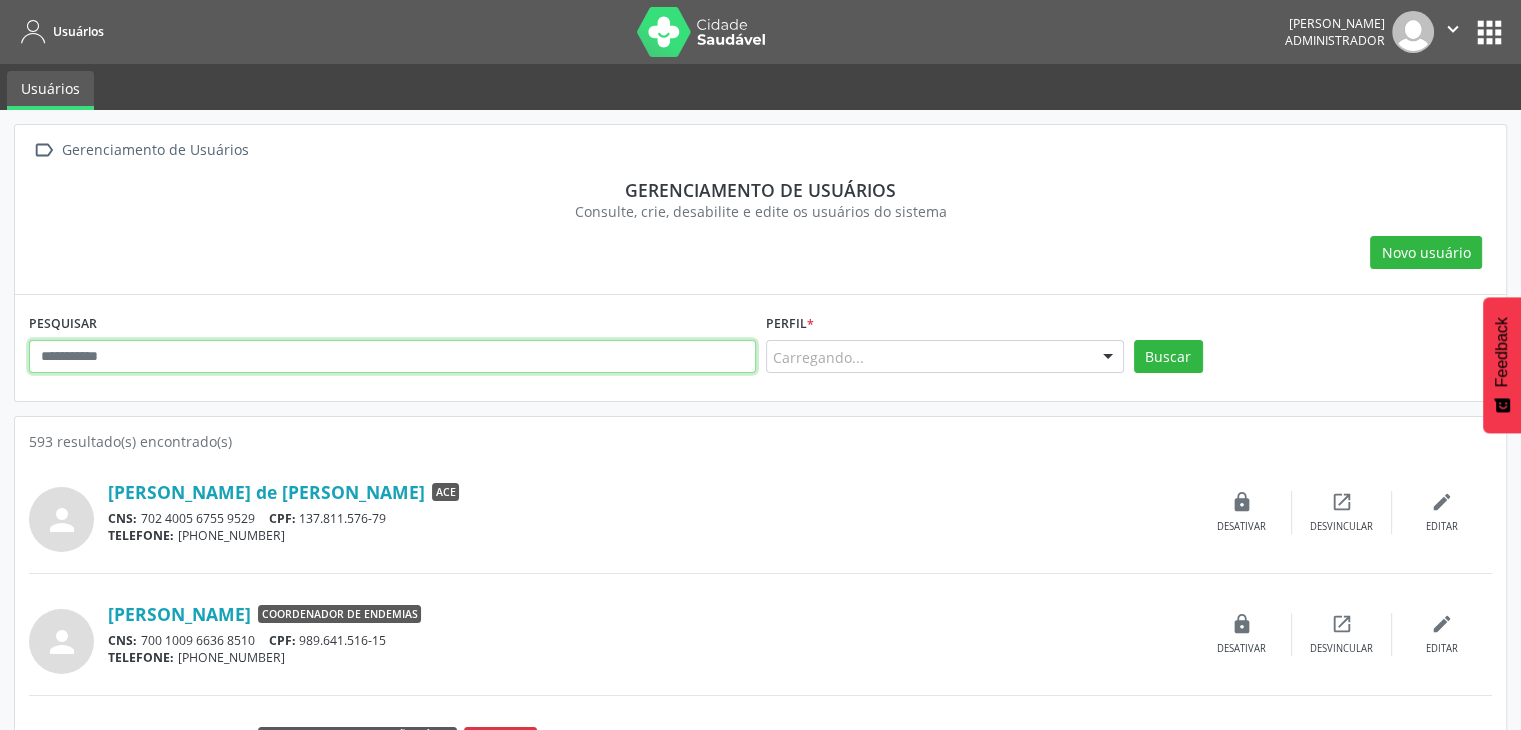 click at bounding box center [392, 357] 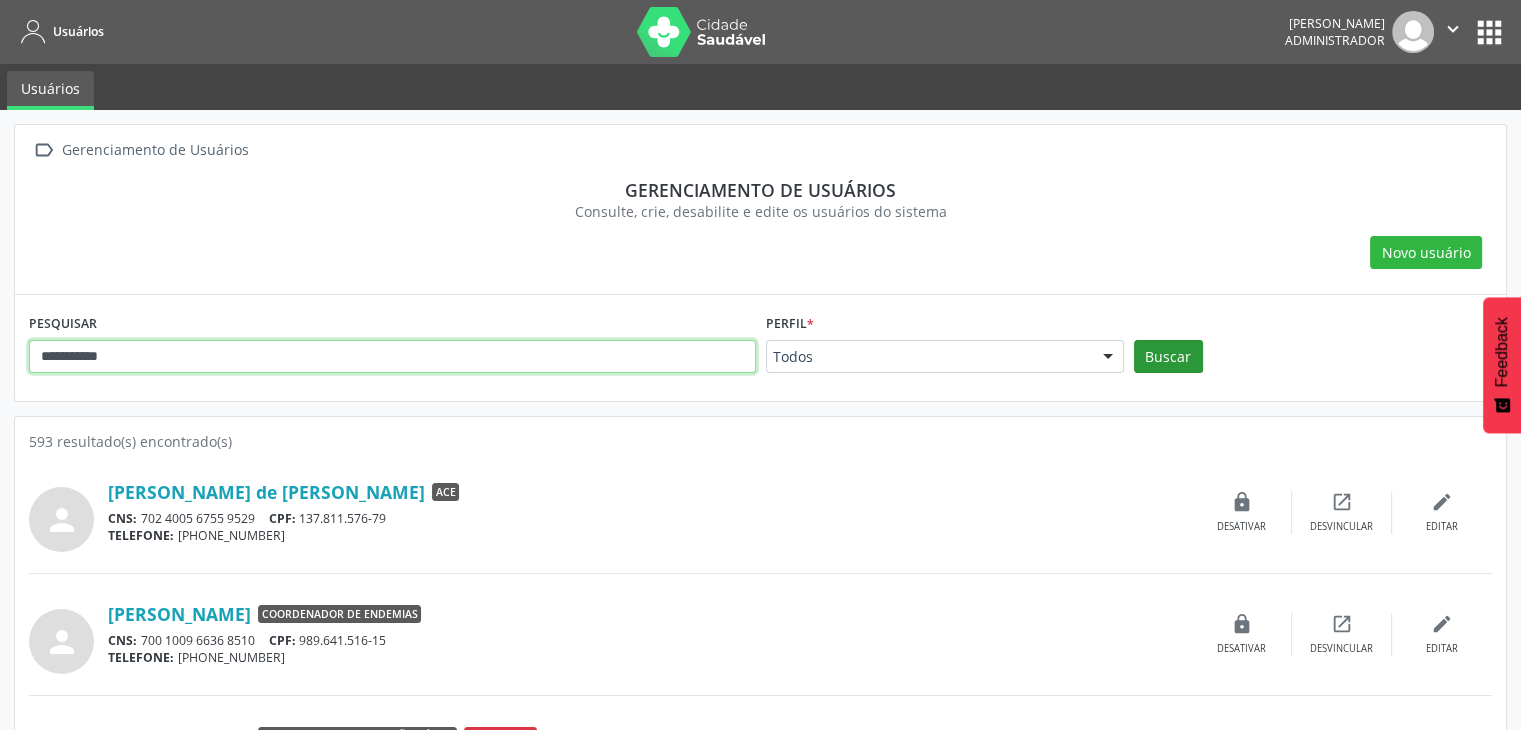 type on "**********" 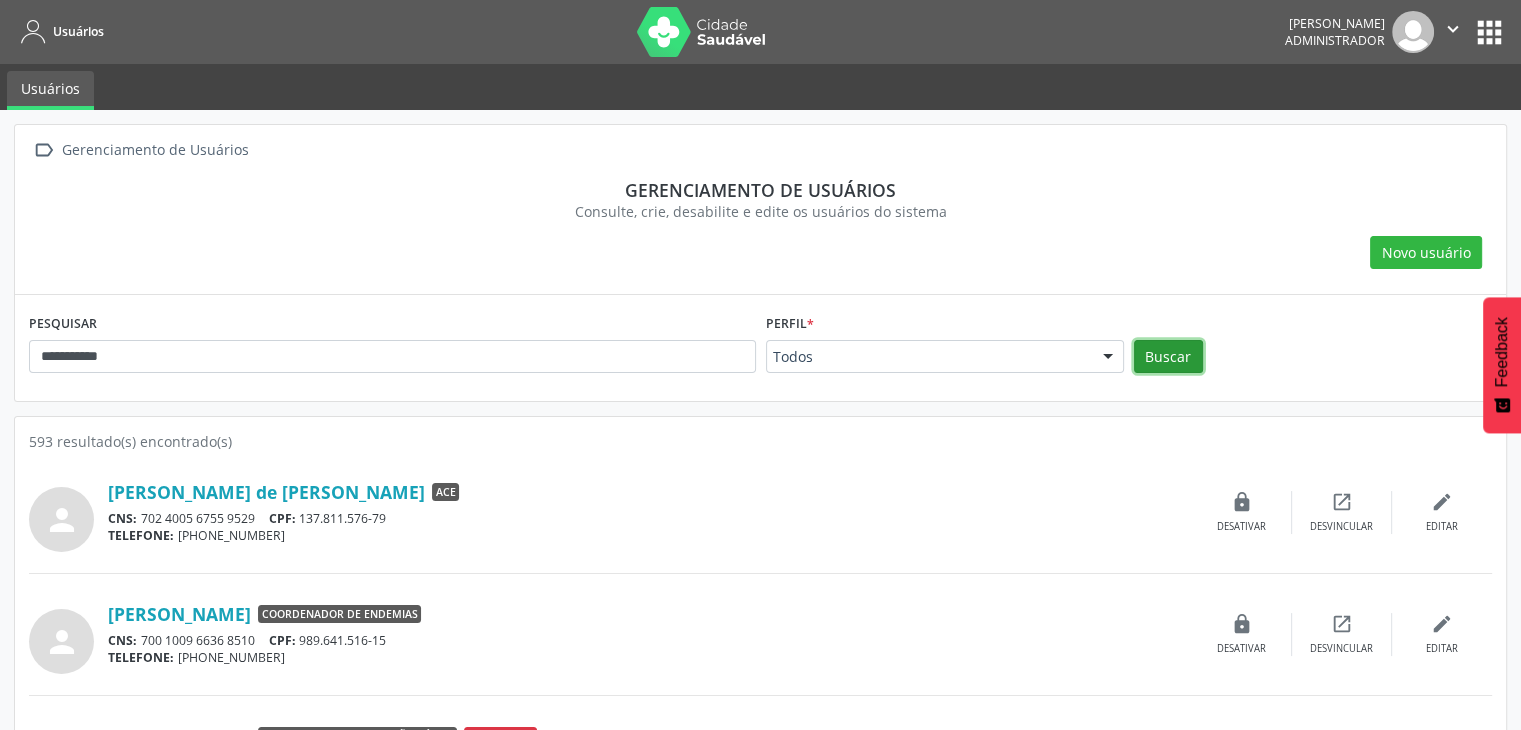 click on "Buscar" at bounding box center [1168, 357] 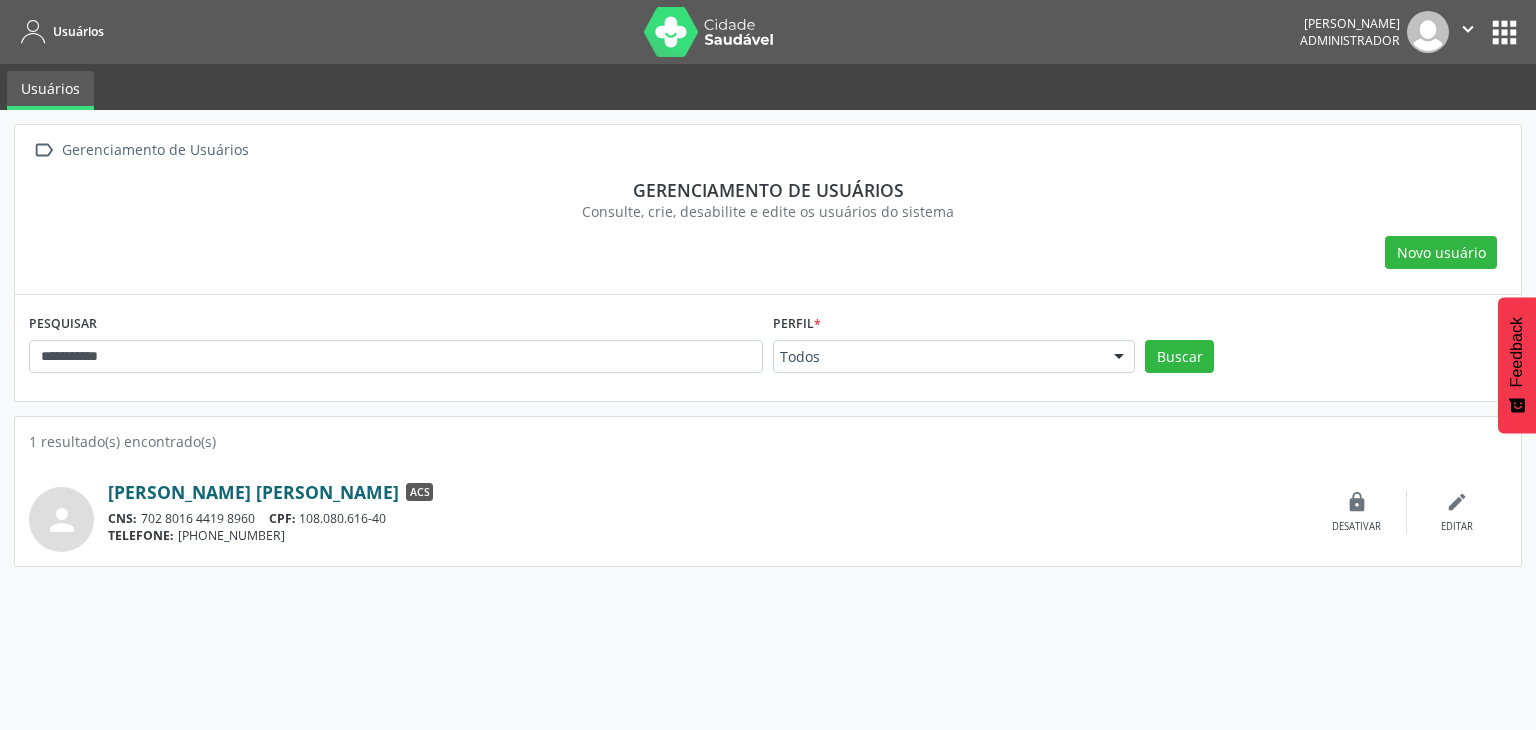 click on "Sara da Costa Gabriel" at bounding box center [253, 492] 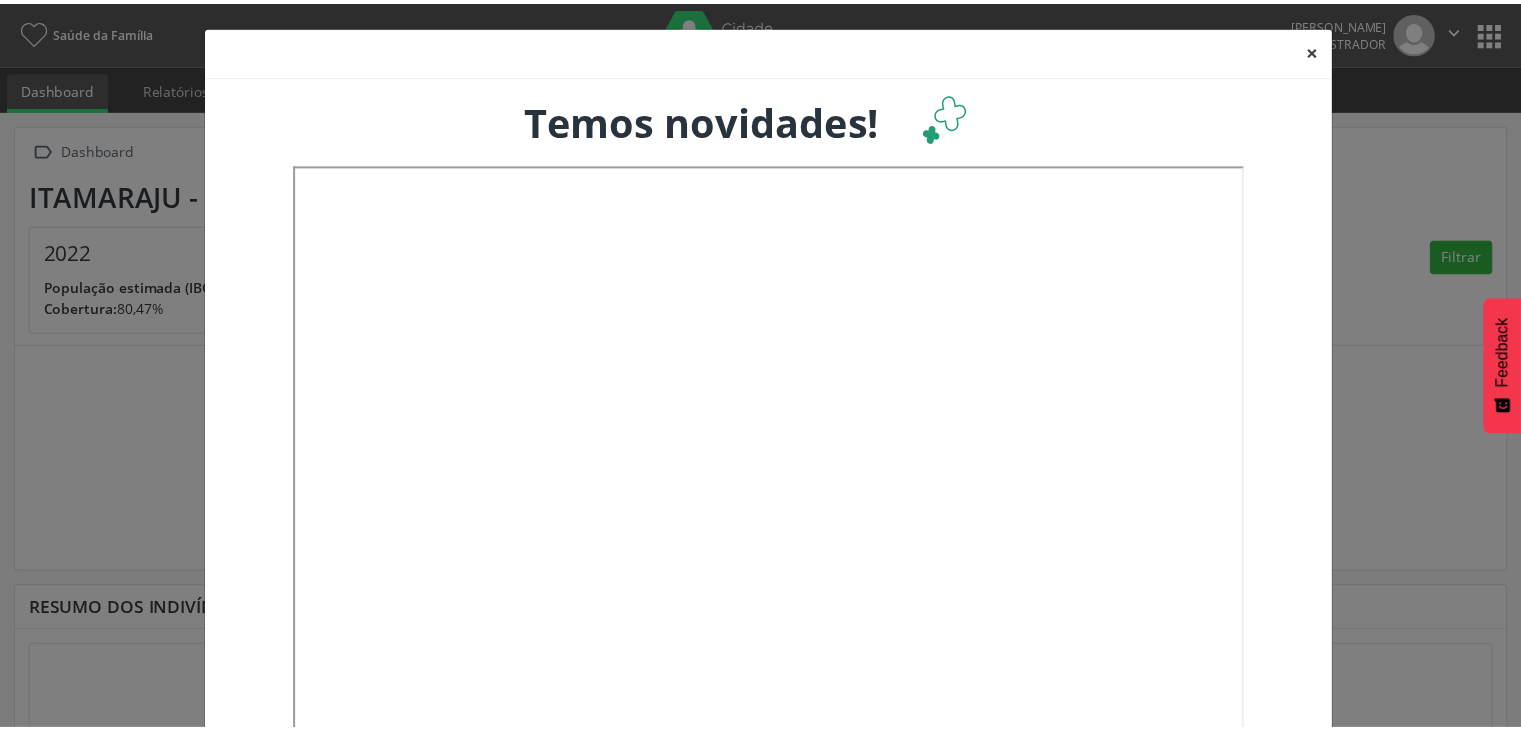 scroll, scrollTop: 0, scrollLeft: 0, axis: both 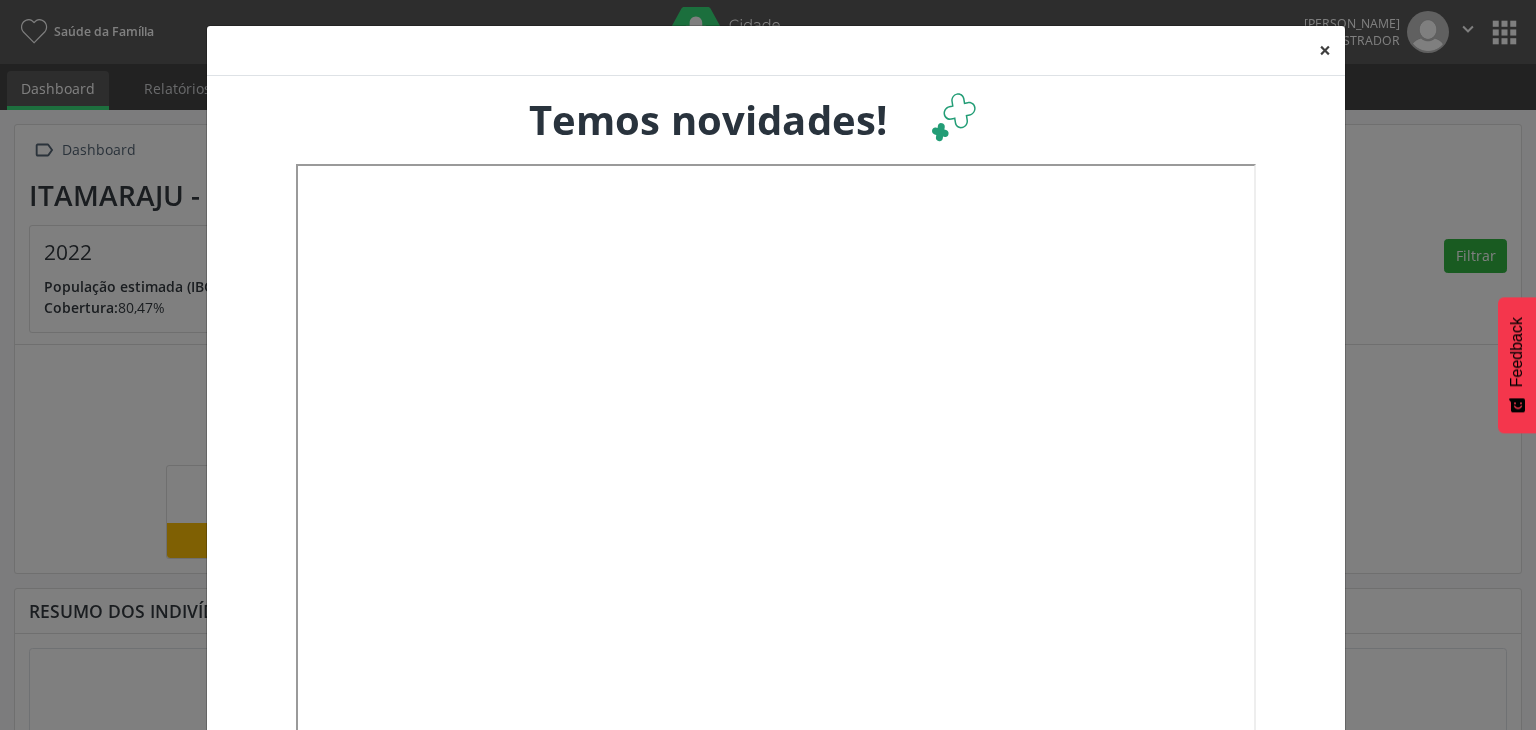 click on "×" at bounding box center [1325, 50] 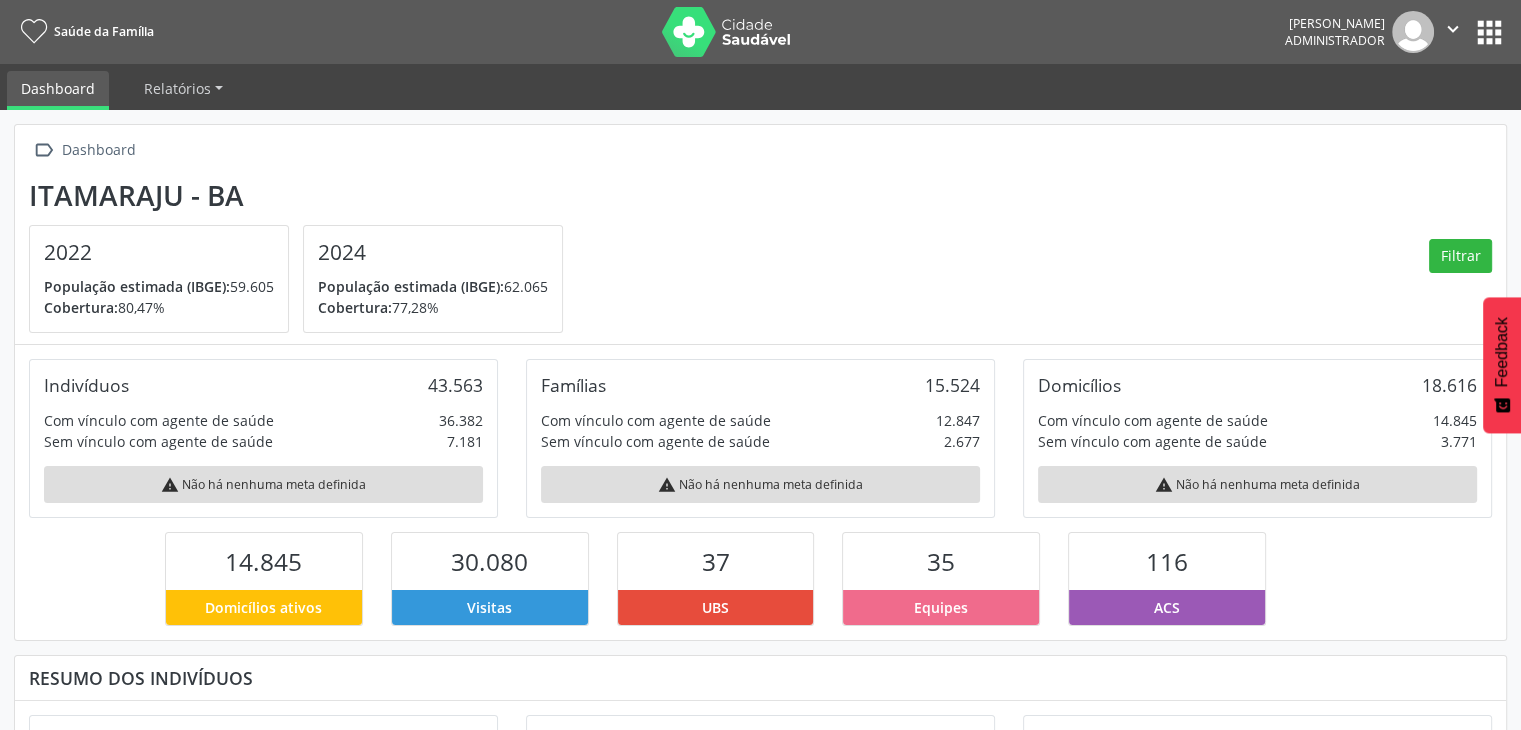 click on "apps" at bounding box center (1489, 32) 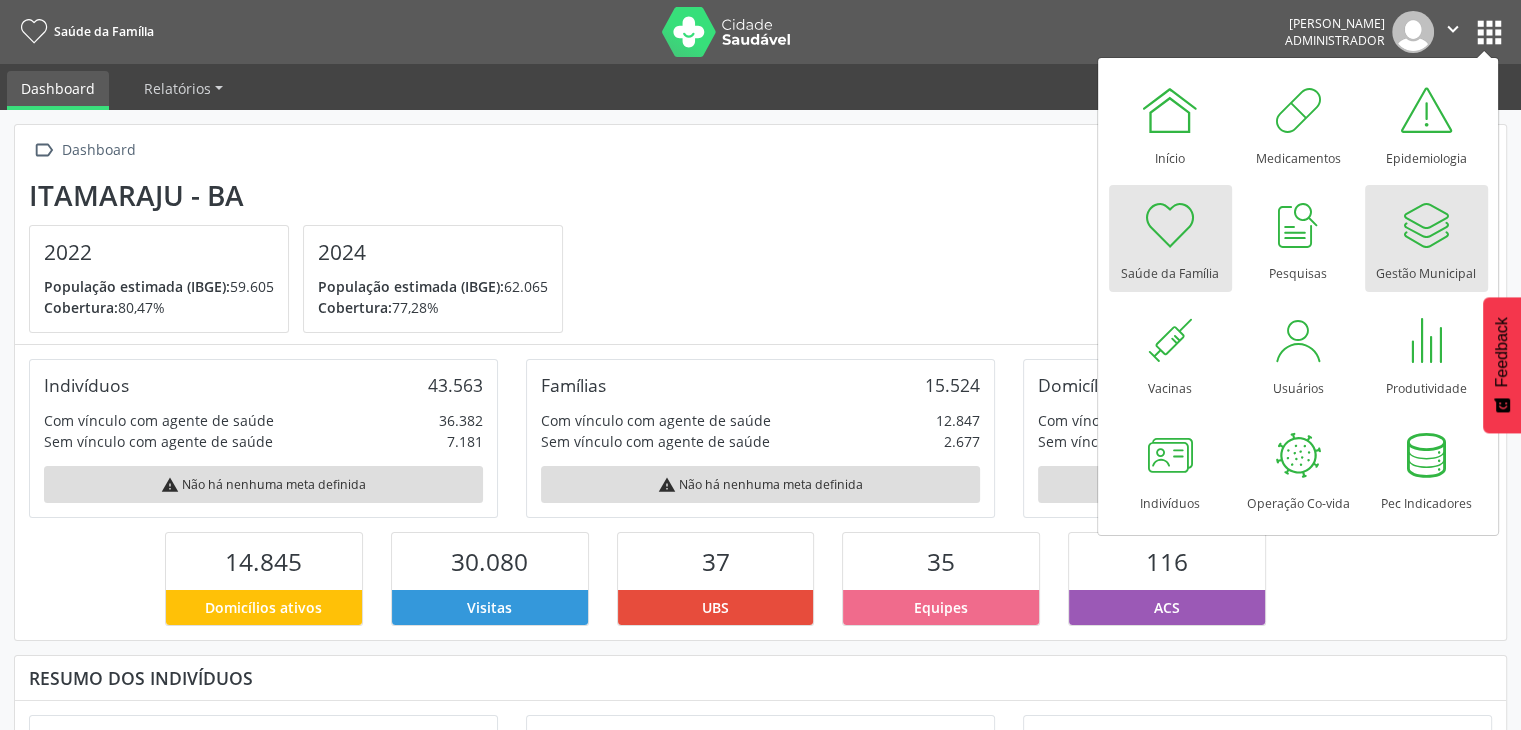 click at bounding box center (1426, 225) 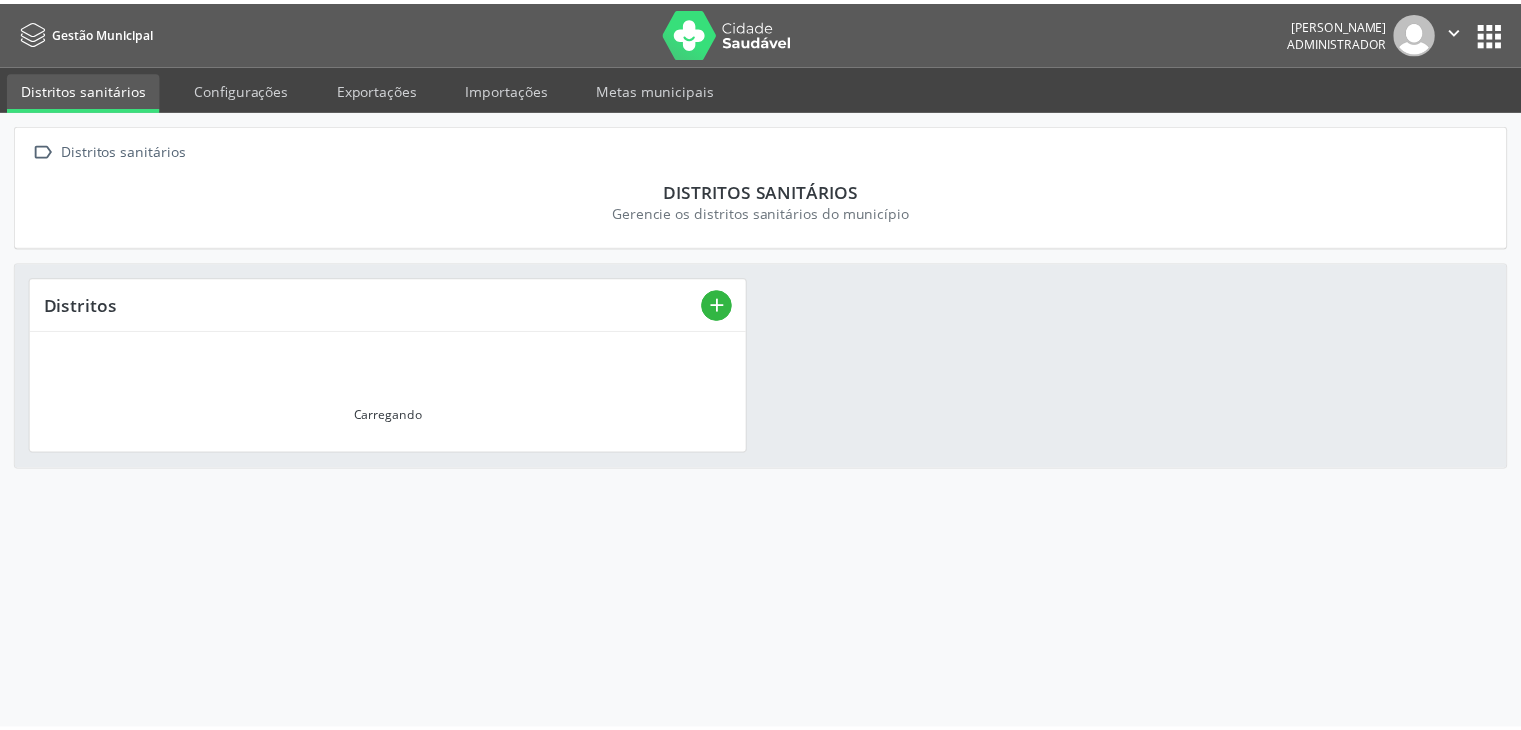 scroll, scrollTop: 0, scrollLeft: 0, axis: both 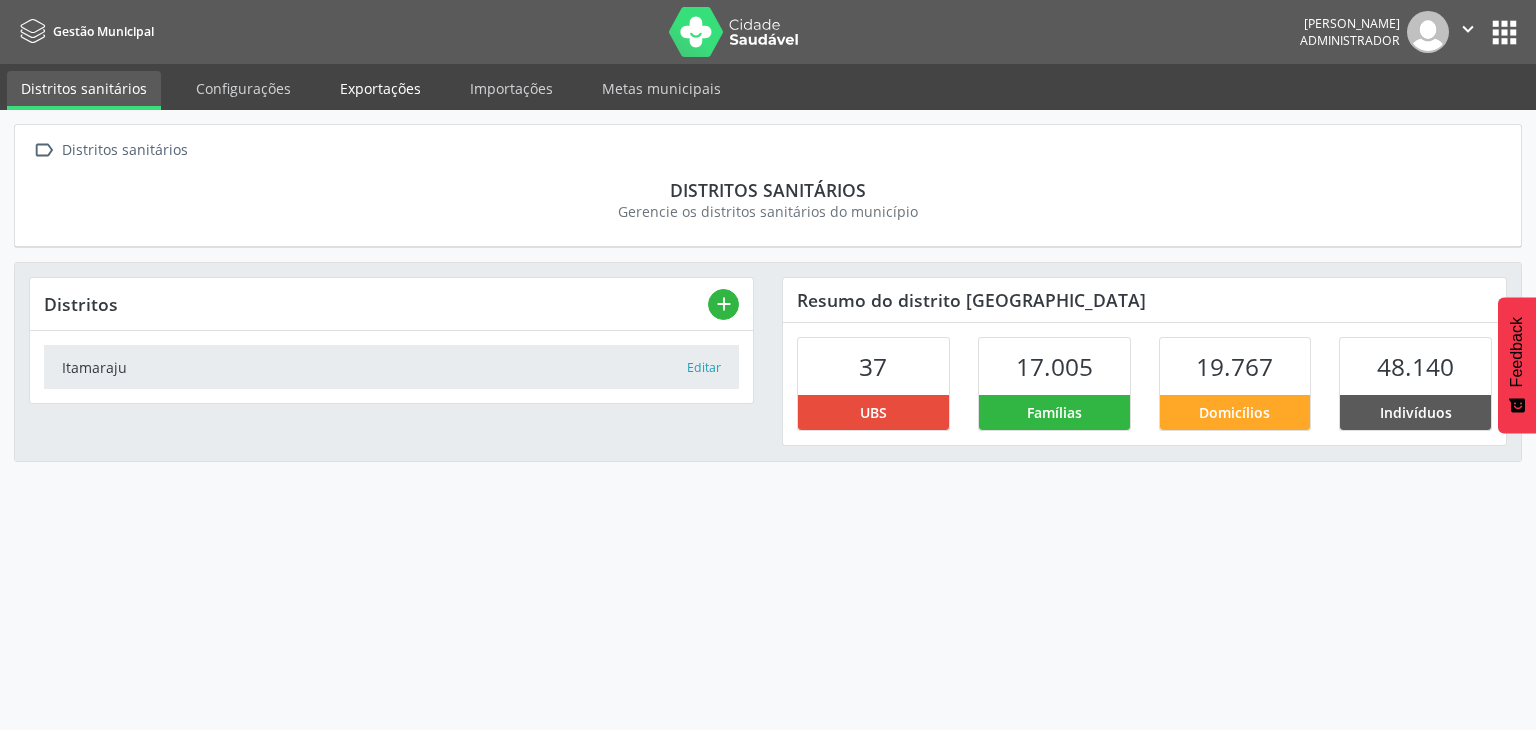 click on "Exportações" at bounding box center [380, 88] 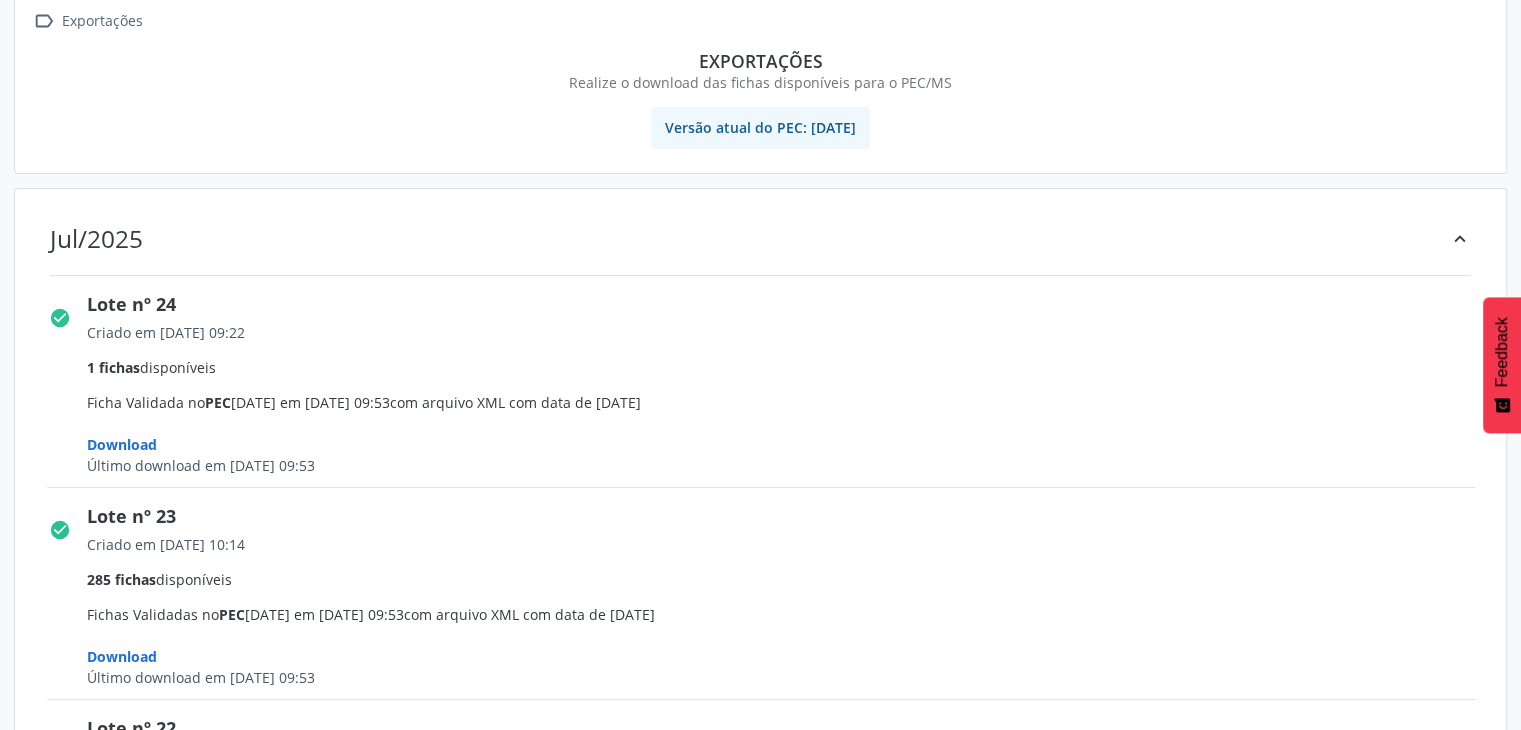 scroll, scrollTop: 200, scrollLeft: 0, axis: vertical 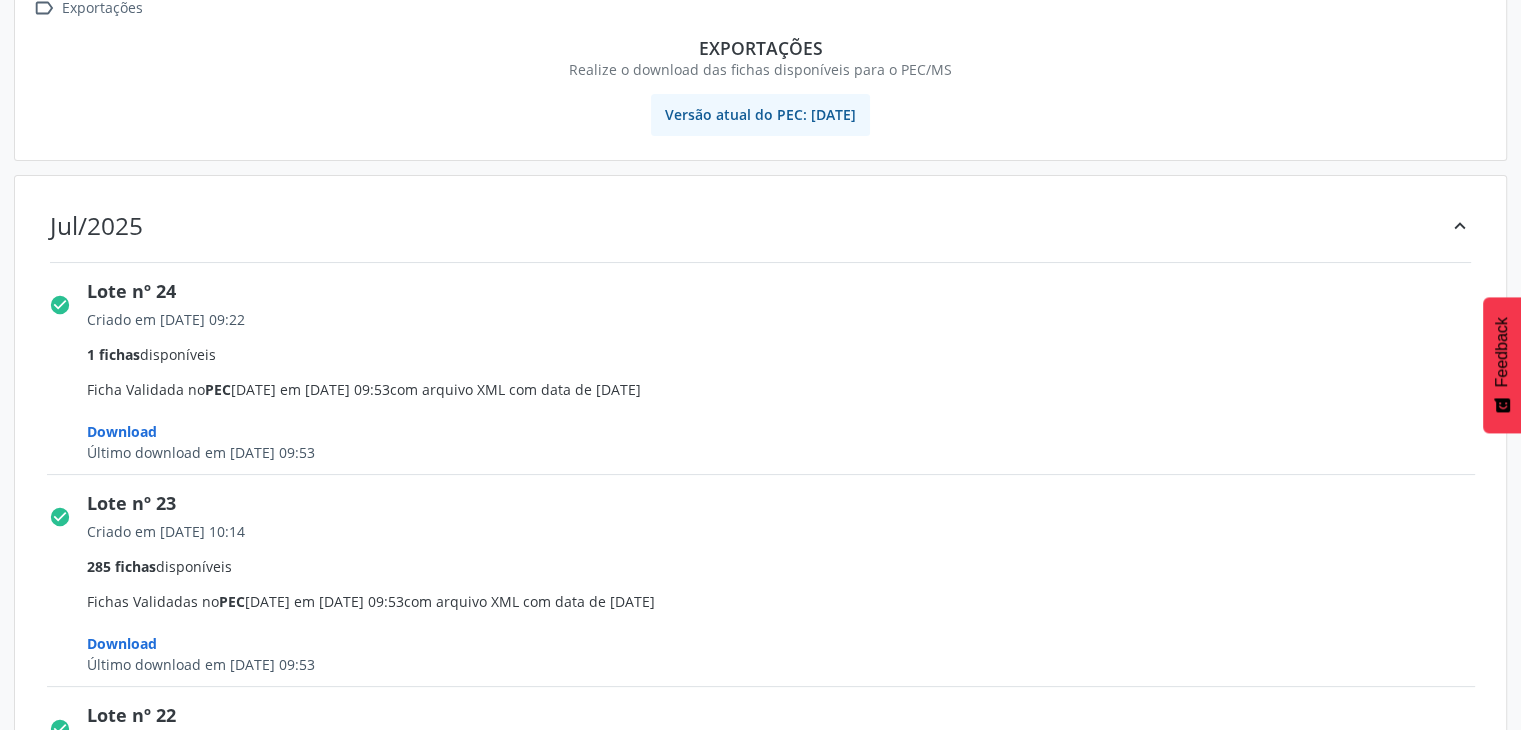 drag, startPoint x: 83, startPoint y: 283, endPoint x: 130, endPoint y: 343, distance: 76.2168 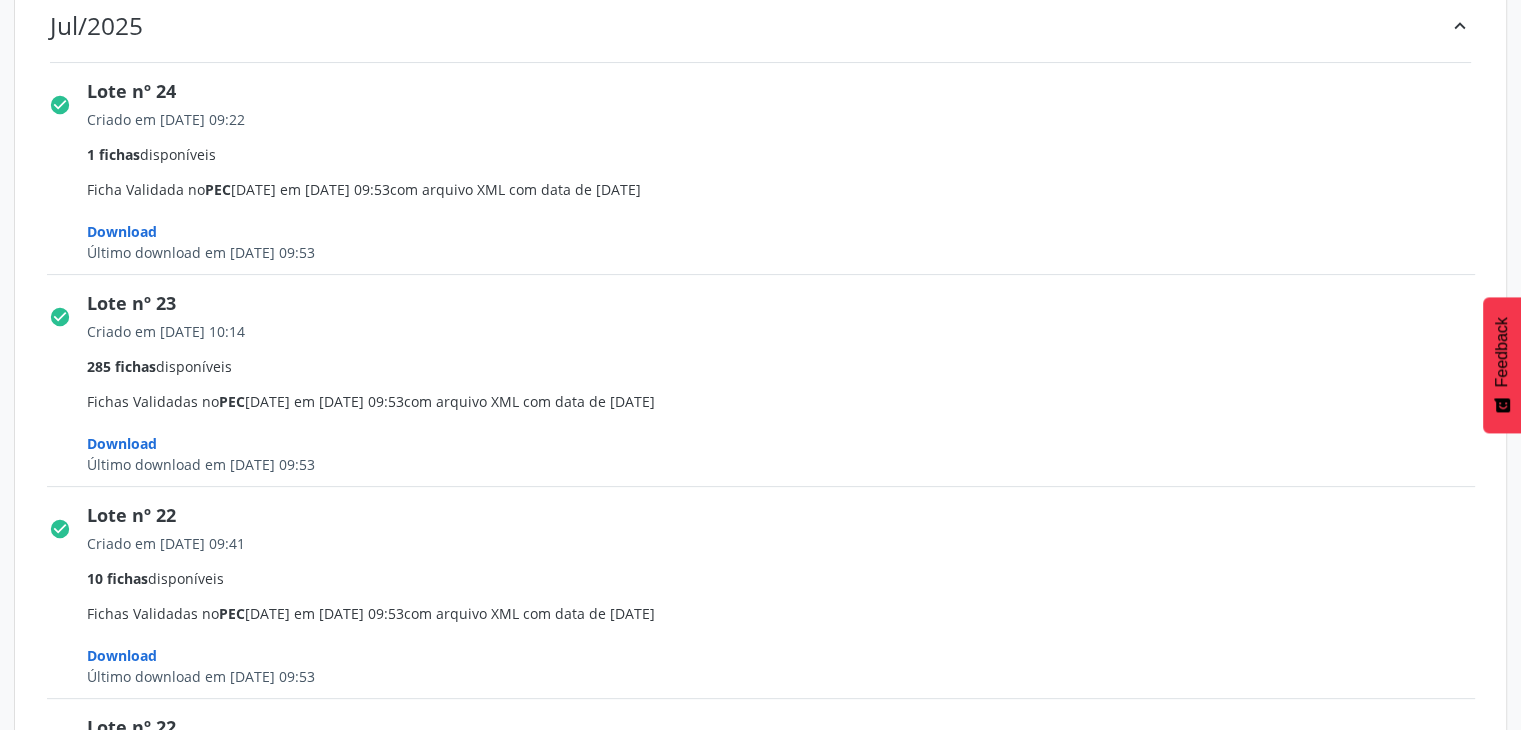 drag, startPoint x: 158, startPoint y: 309, endPoint x: 202, endPoint y: 299, distance: 45.122055 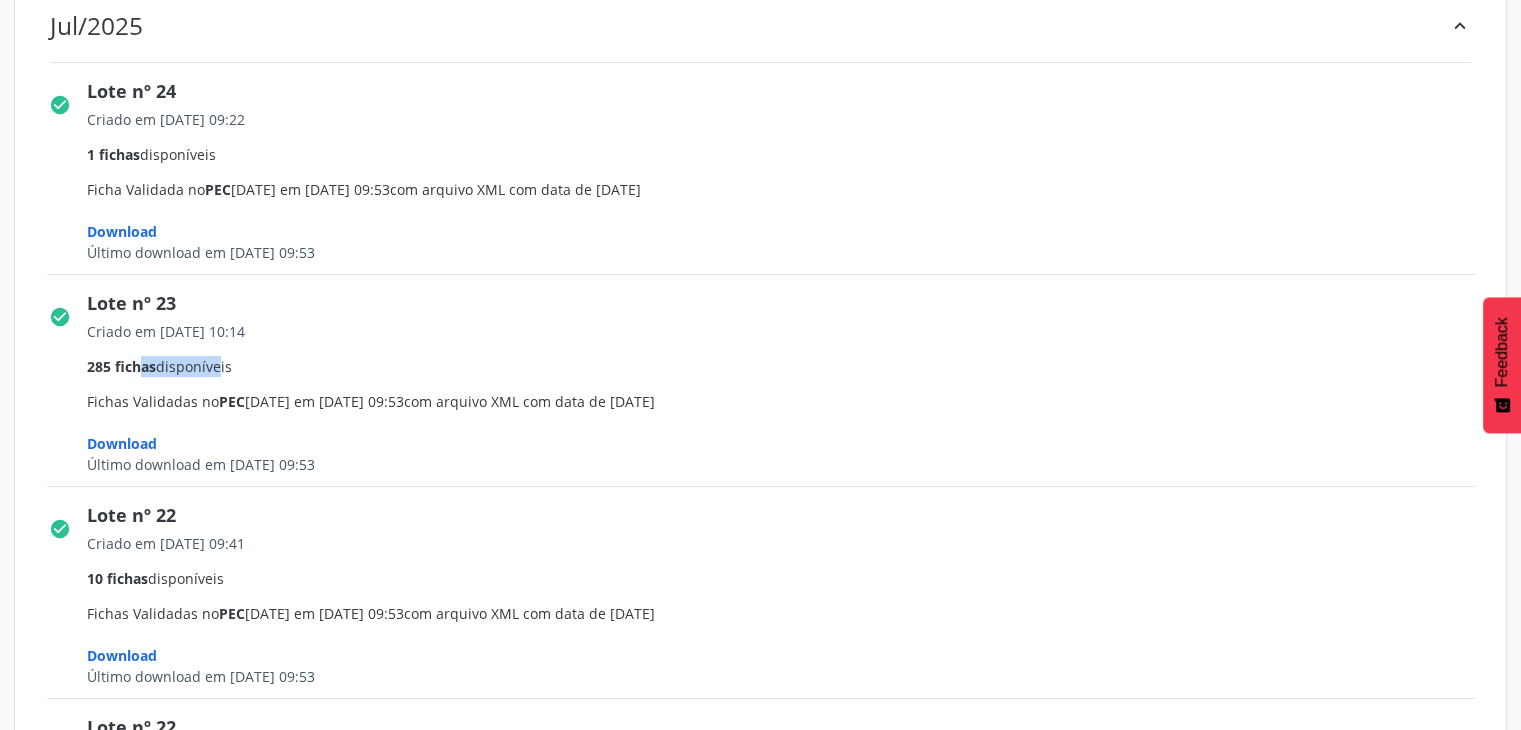 drag, startPoint x: 90, startPoint y: 367, endPoint x: 227, endPoint y: 359, distance: 137.23338 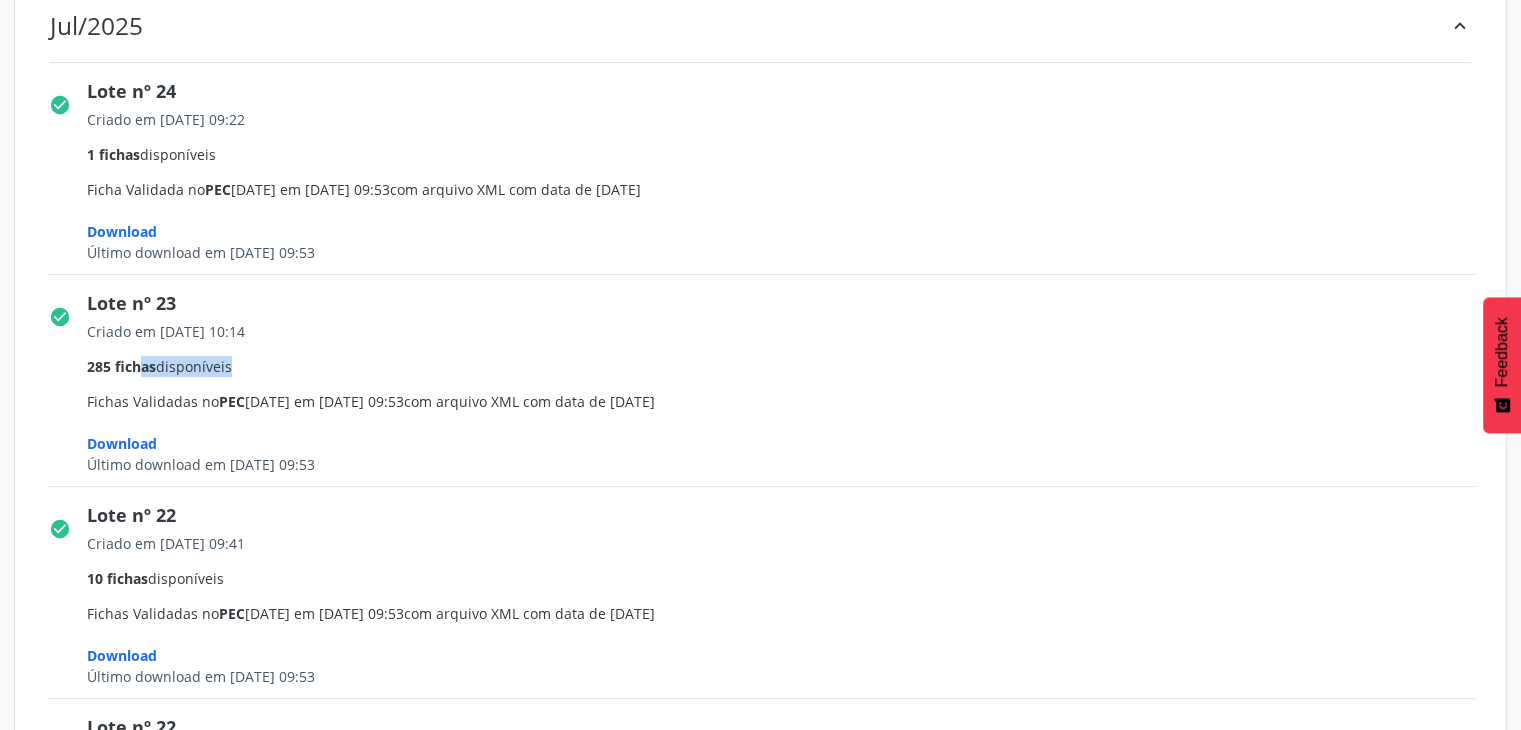 scroll, scrollTop: 500, scrollLeft: 0, axis: vertical 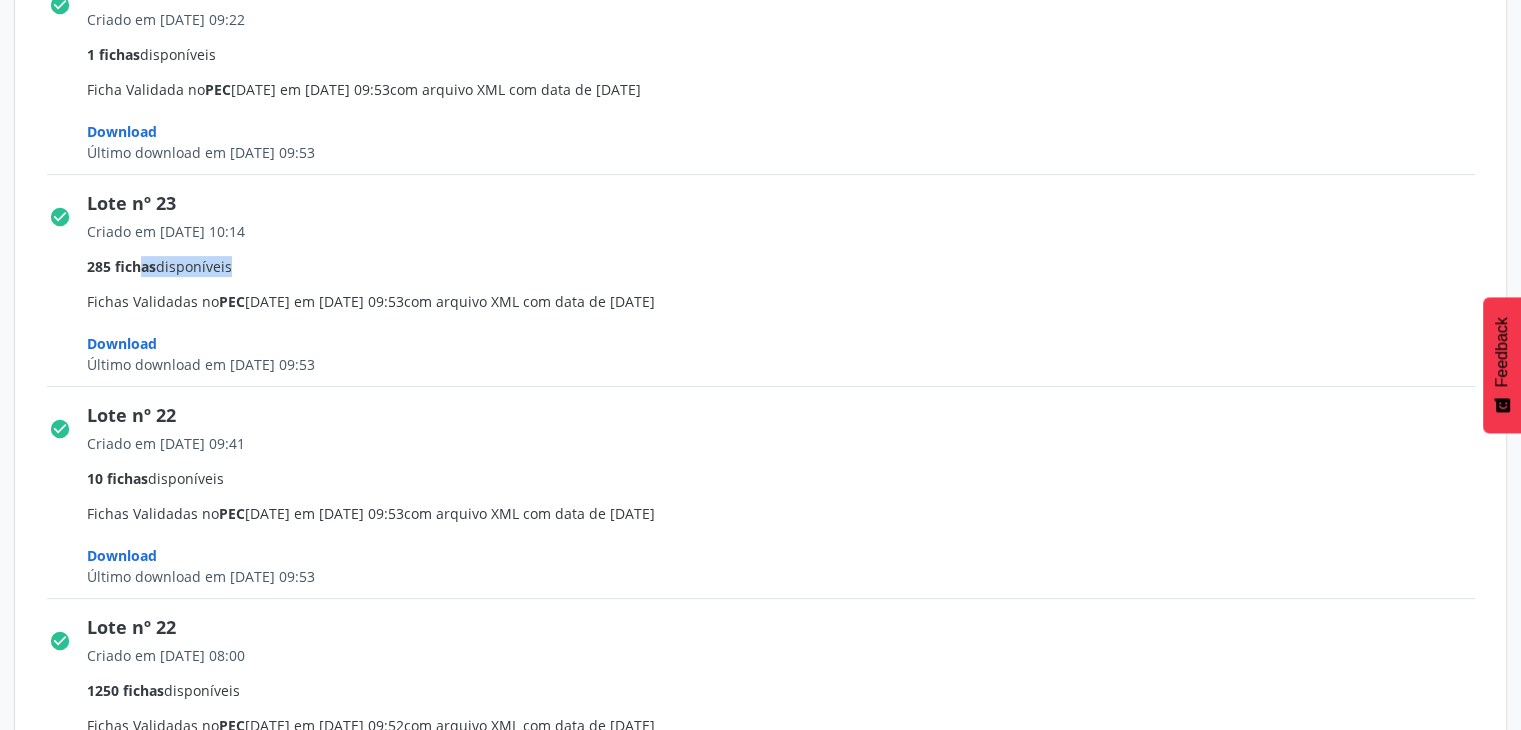 drag, startPoint x: 97, startPoint y: 411, endPoint x: 167, endPoint y: 409, distance: 70.028564 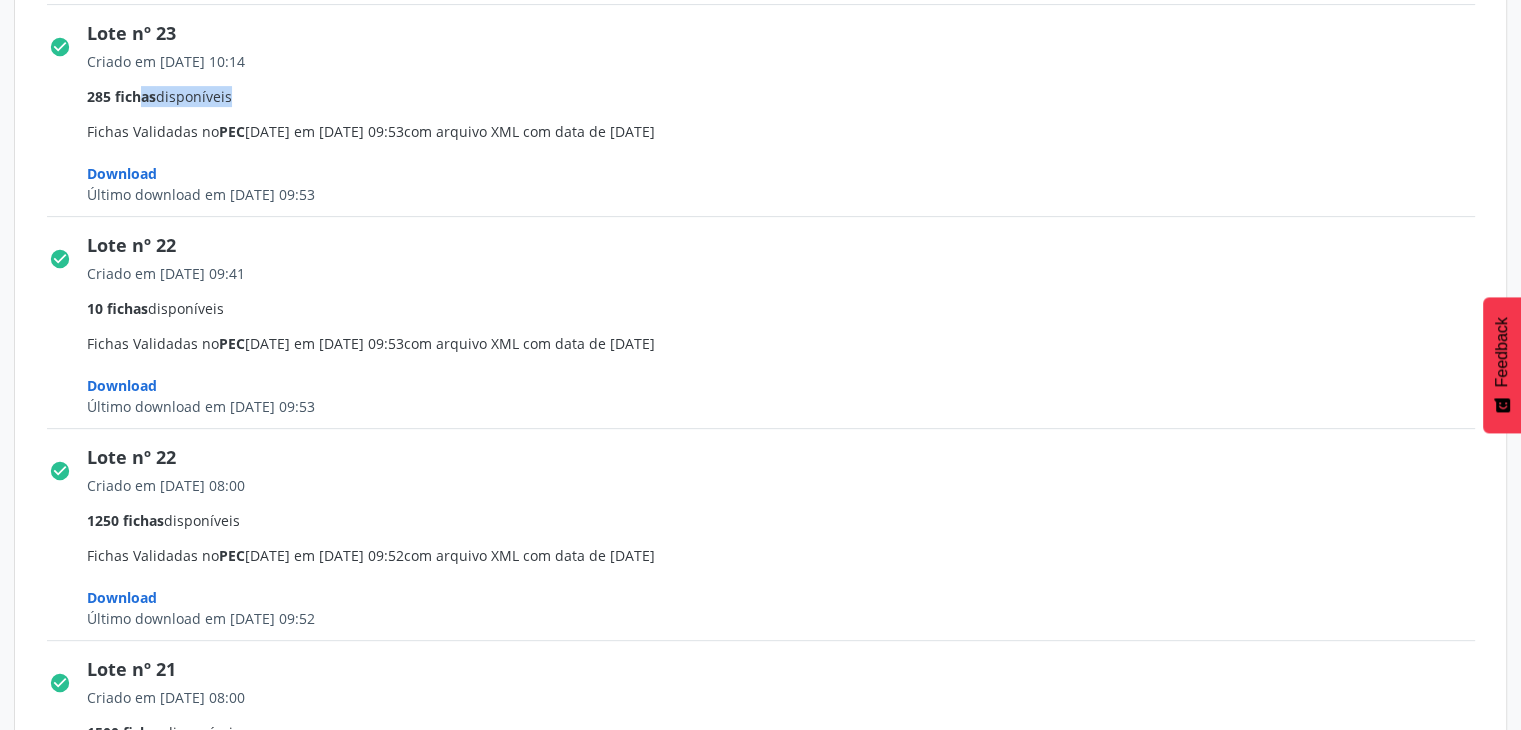 scroll, scrollTop: 700, scrollLeft: 0, axis: vertical 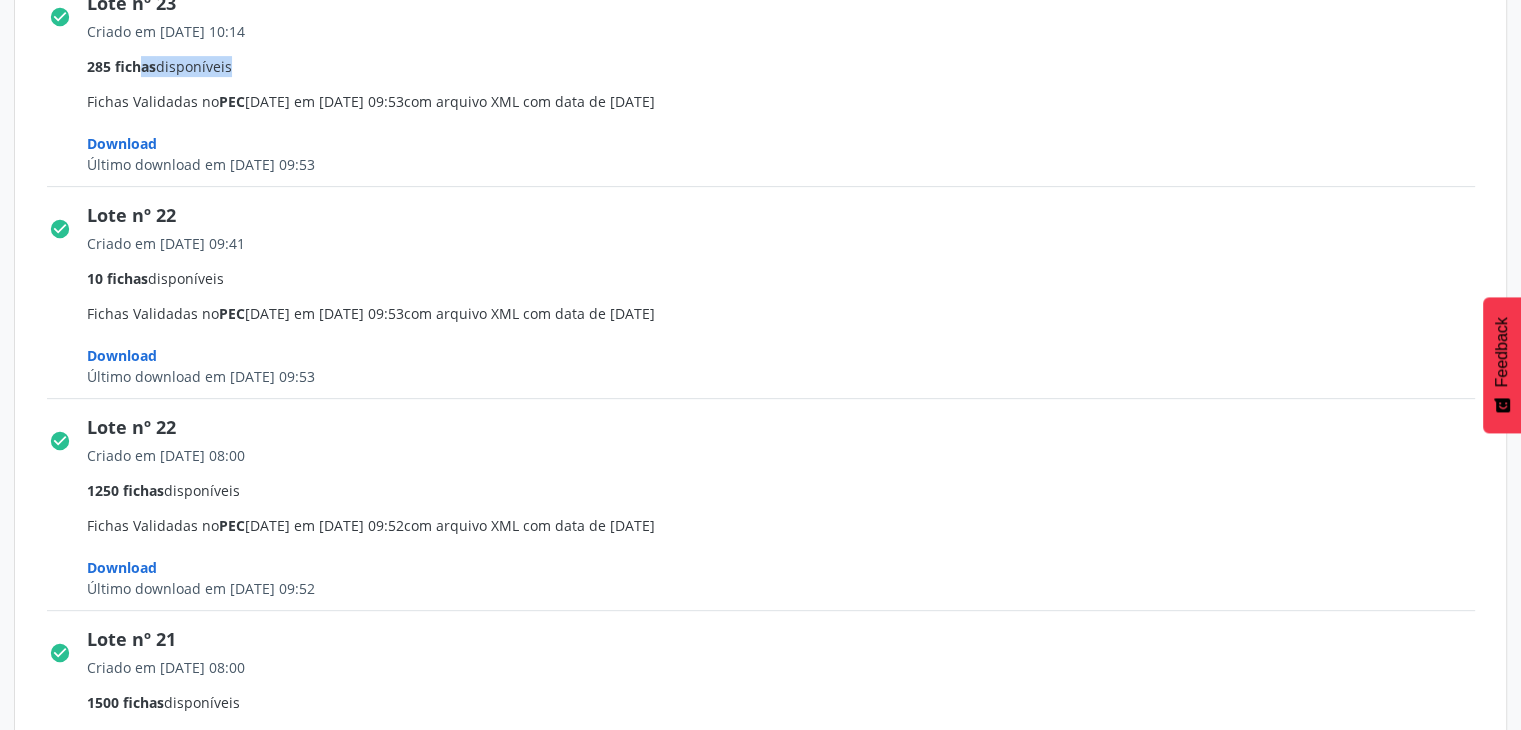 drag, startPoint x: 99, startPoint y: 273, endPoint x: 215, endPoint y: 297, distance: 118.45674 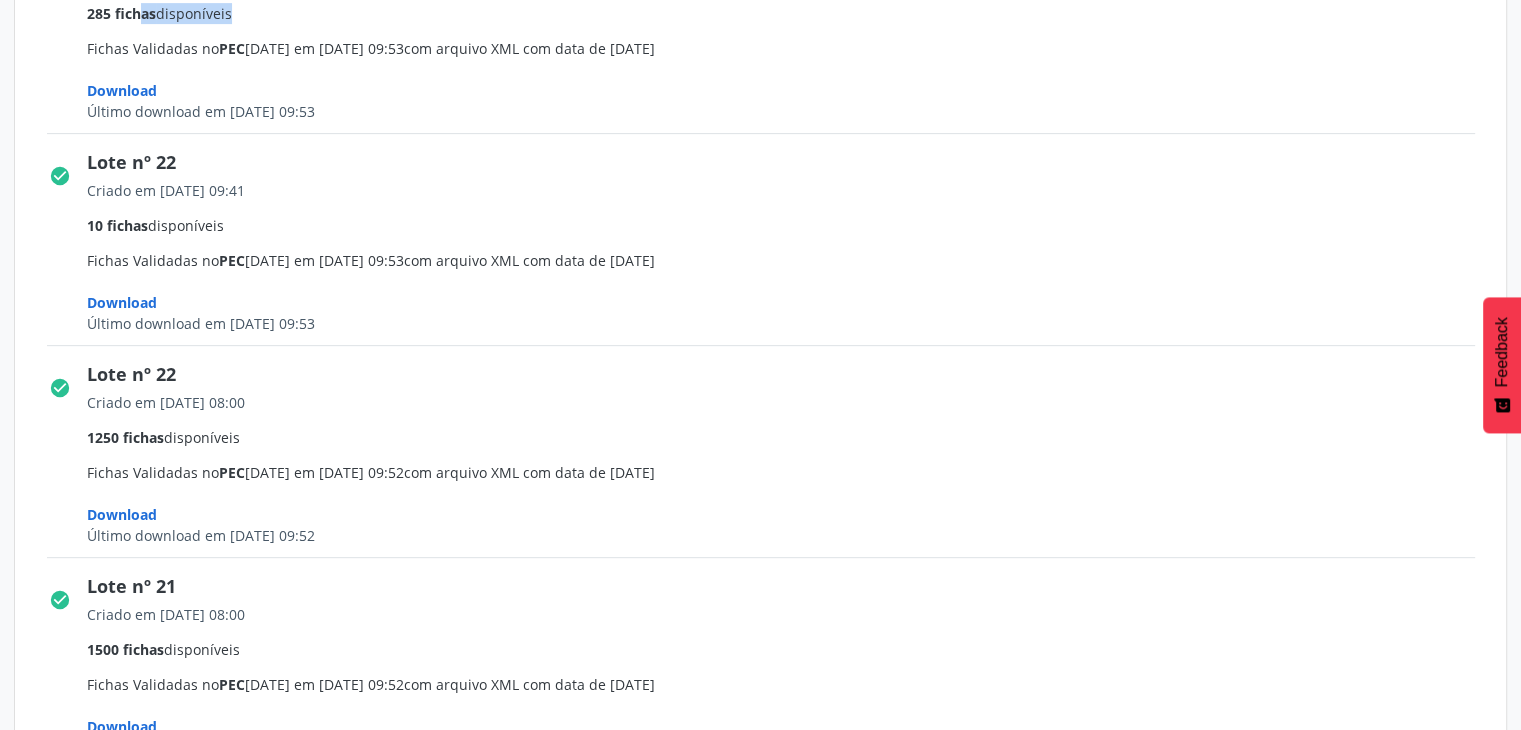 scroll, scrollTop: 800, scrollLeft: 0, axis: vertical 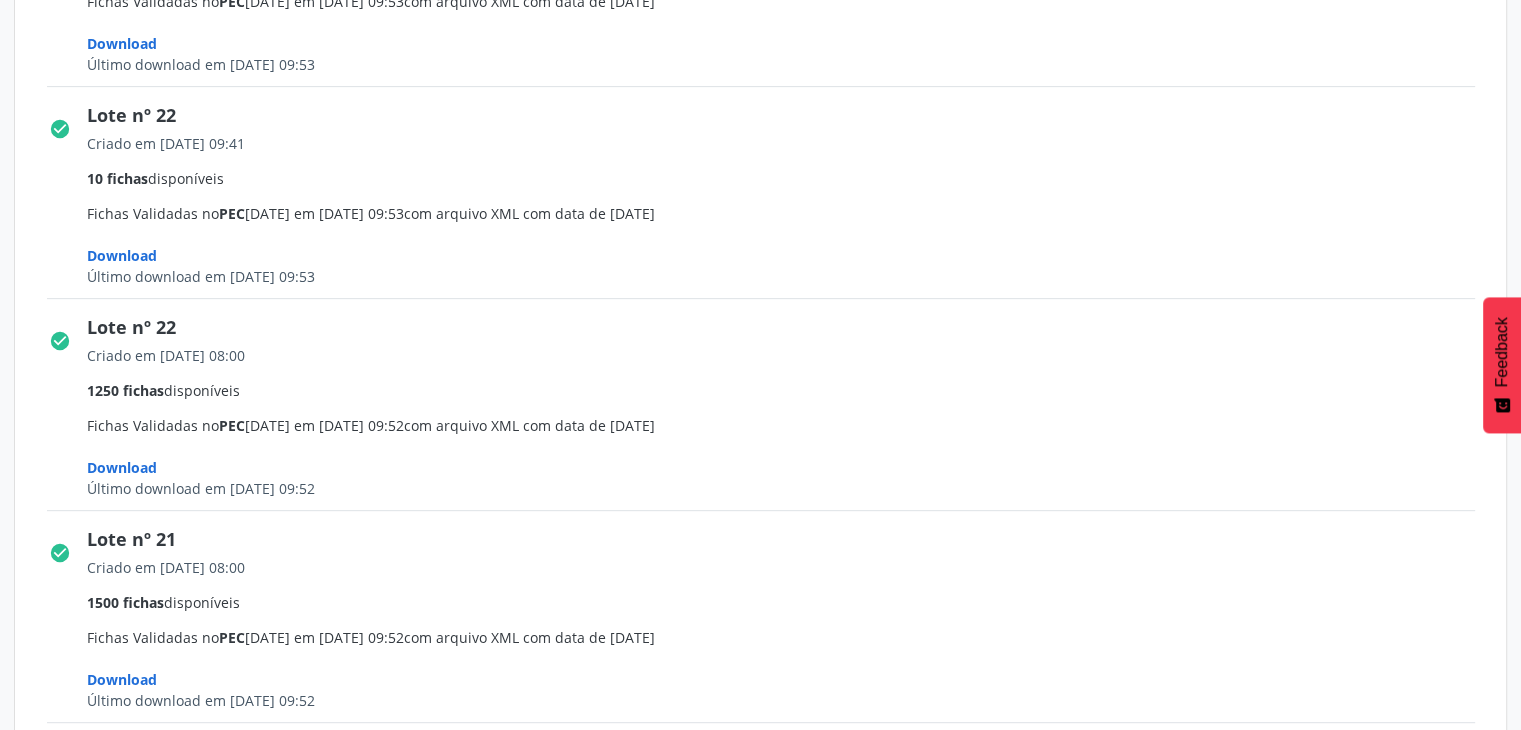 drag, startPoint x: 159, startPoint y: 333, endPoint x: 212, endPoint y: 334, distance: 53.009434 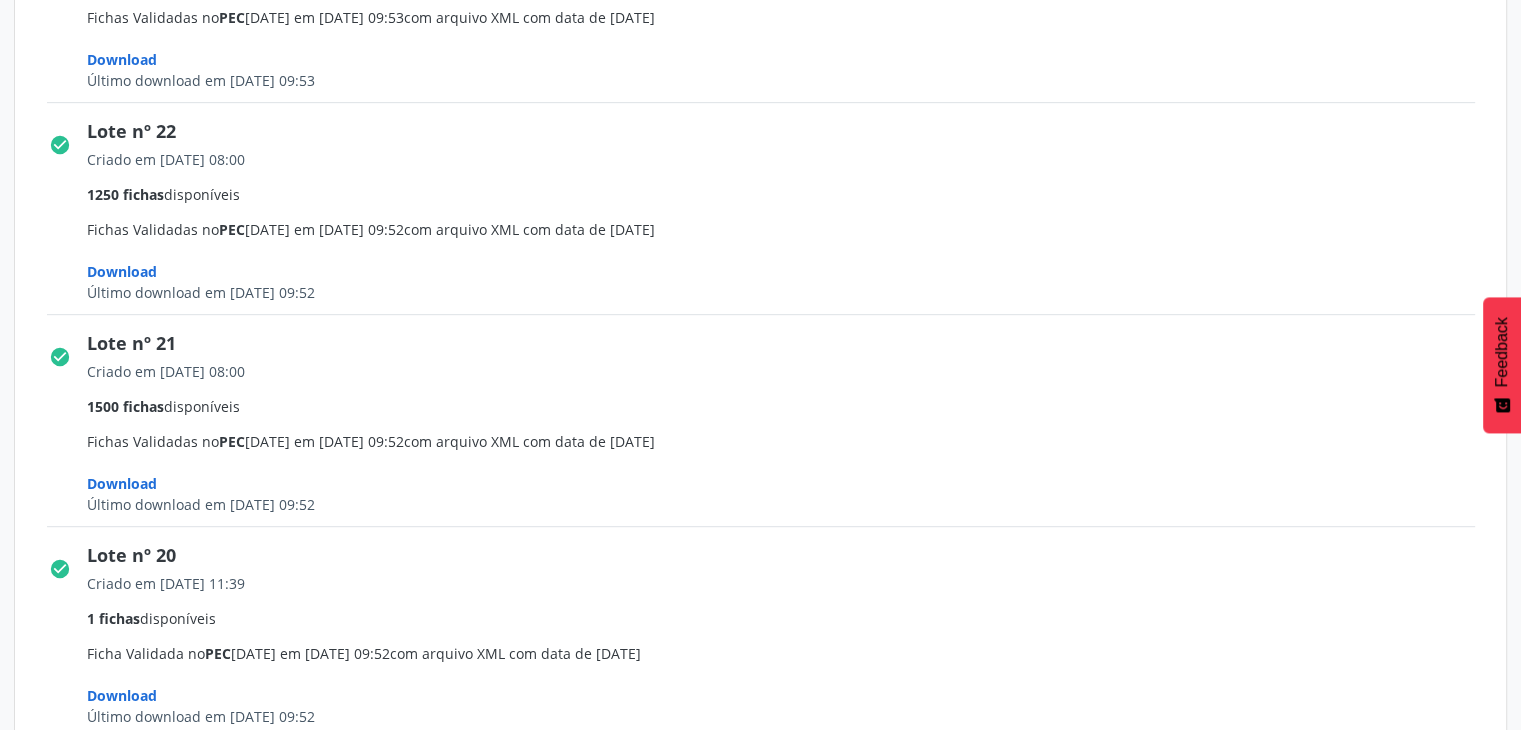 scroll, scrollTop: 1000, scrollLeft: 0, axis: vertical 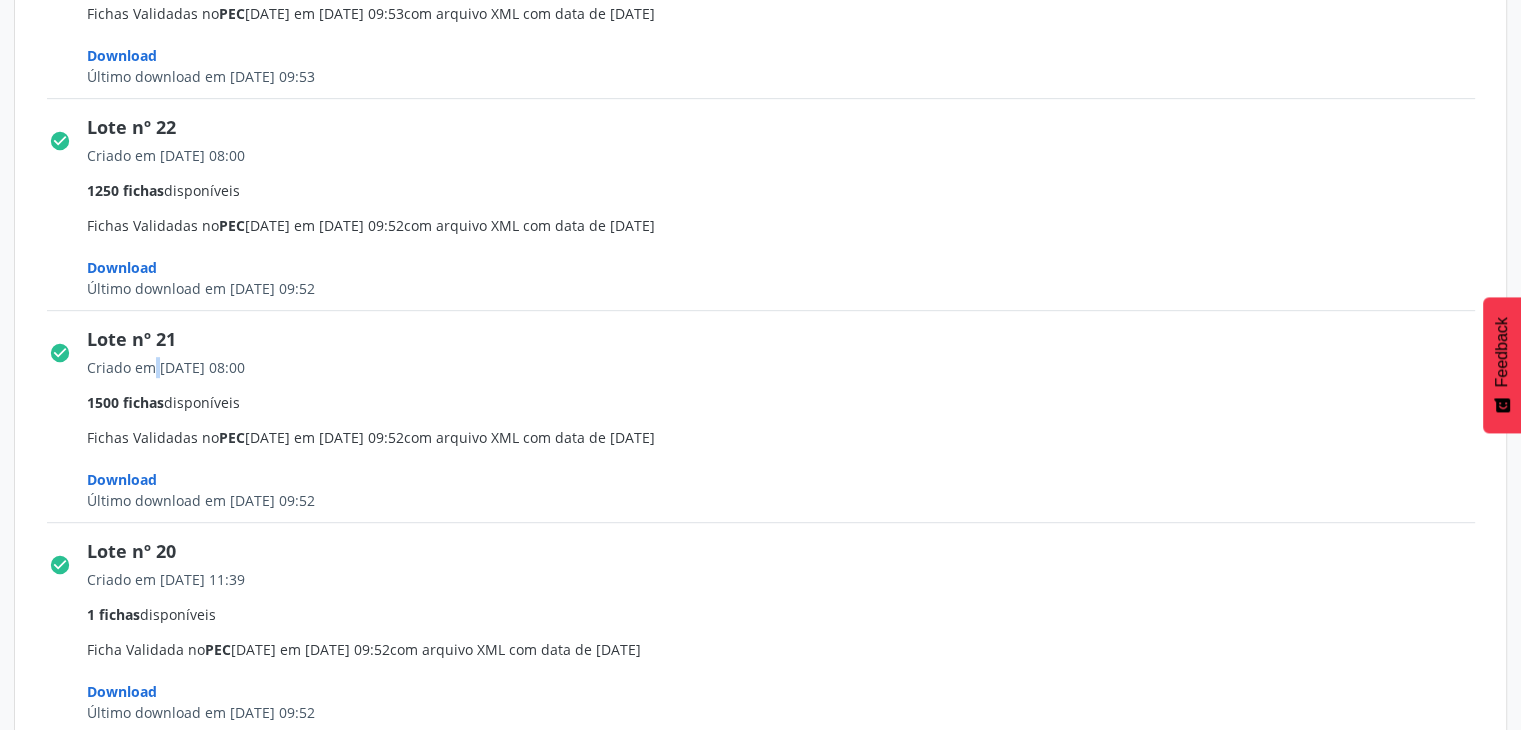 drag, startPoint x: 159, startPoint y: 353, endPoint x: 93, endPoint y: 397, distance: 79.32213 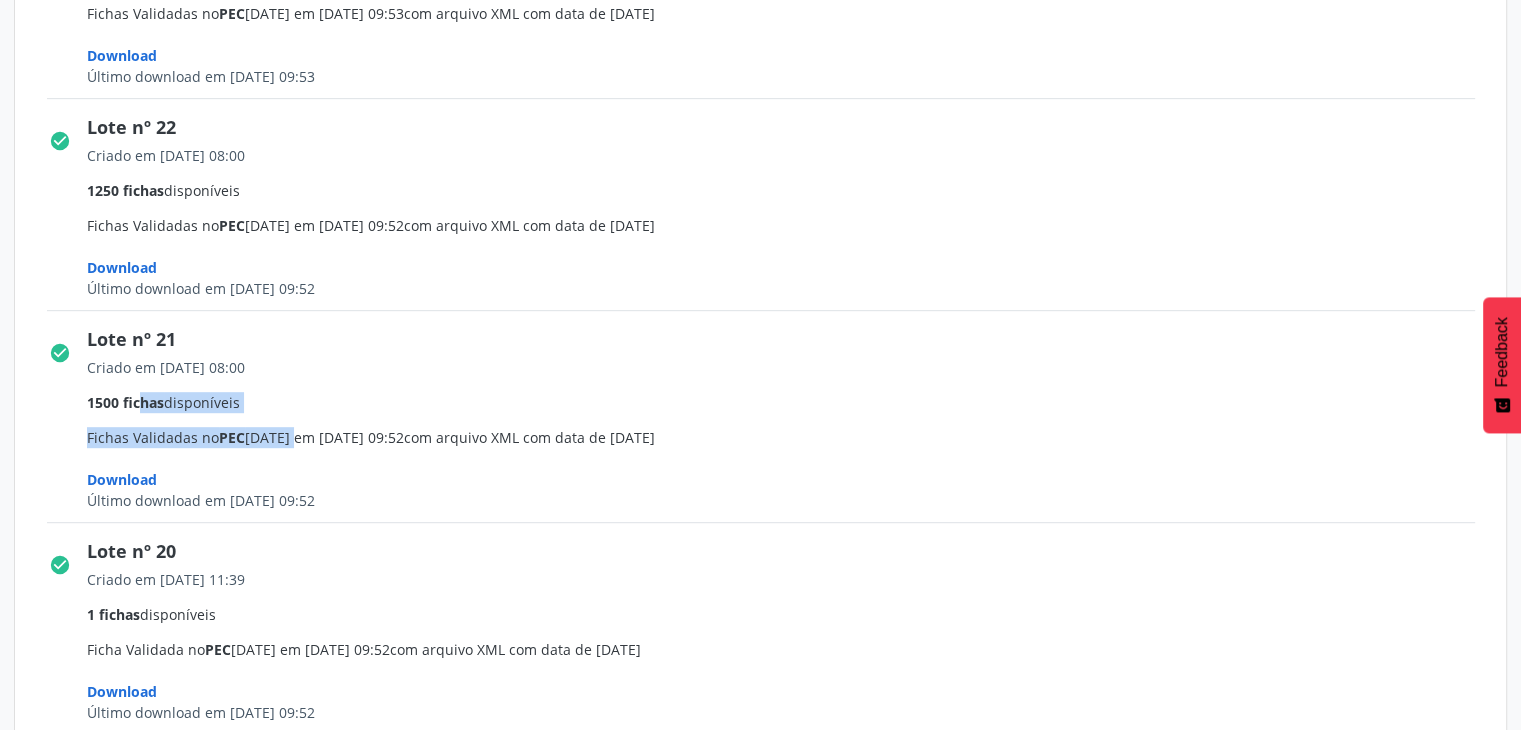 drag, startPoint x: 88, startPoint y: 405, endPoint x: 248, endPoint y: 409, distance: 160.04999 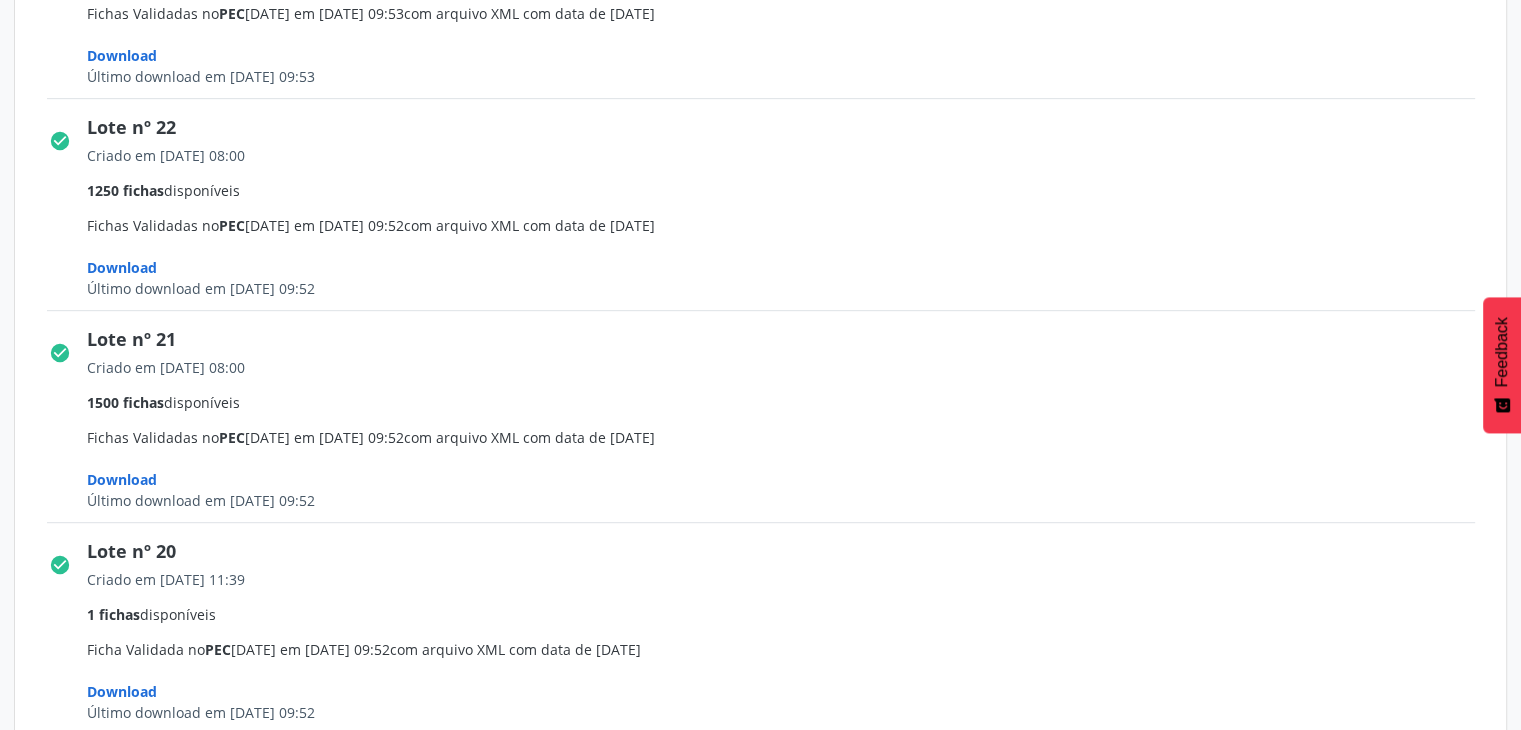 click on "1500 fichas" at bounding box center (113, -446) 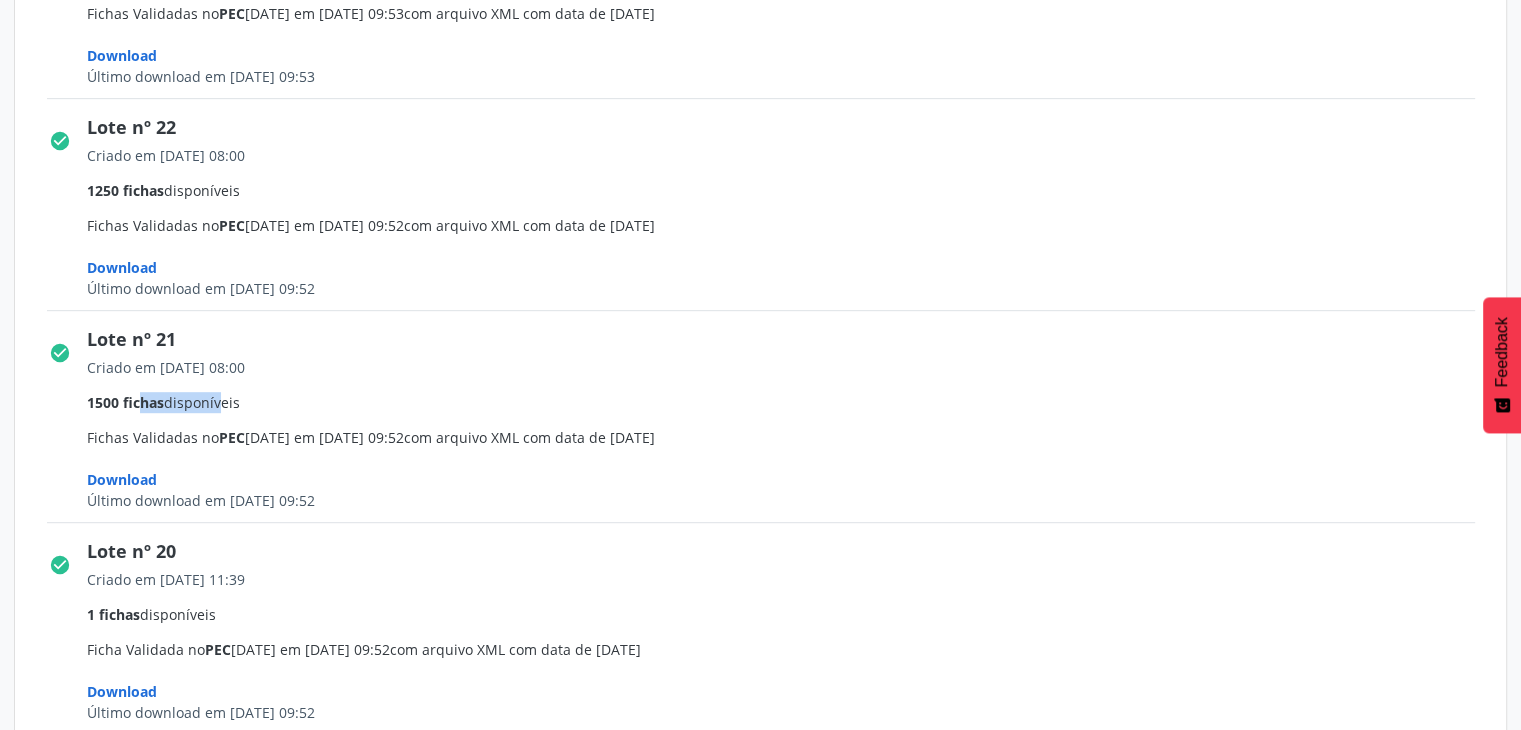 drag, startPoint x: 90, startPoint y: 394, endPoint x: 214, endPoint y: 404, distance: 124.40257 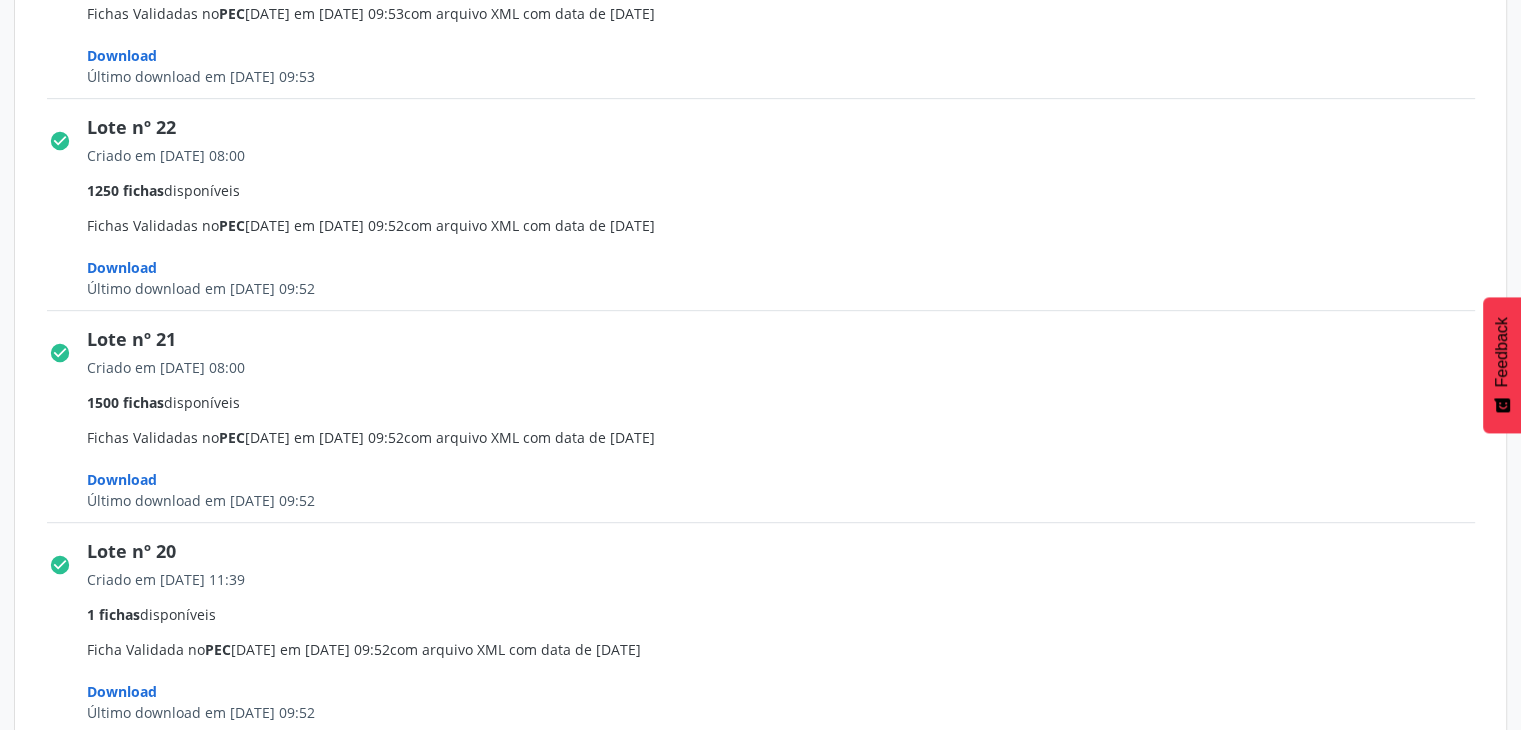 click on "Download" at bounding box center [122, -369] 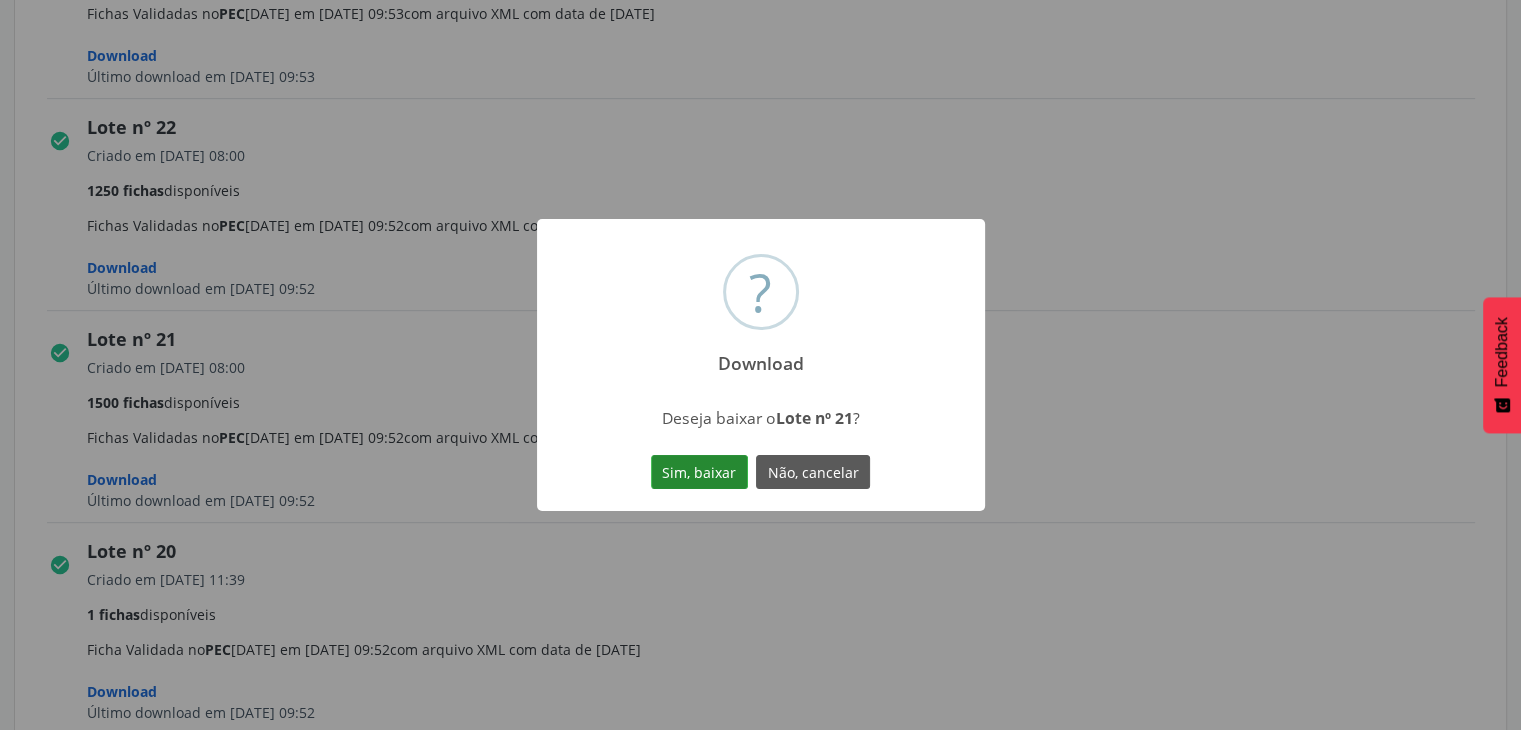 click on "Sim, baixar" at bounding box center (699, 472) 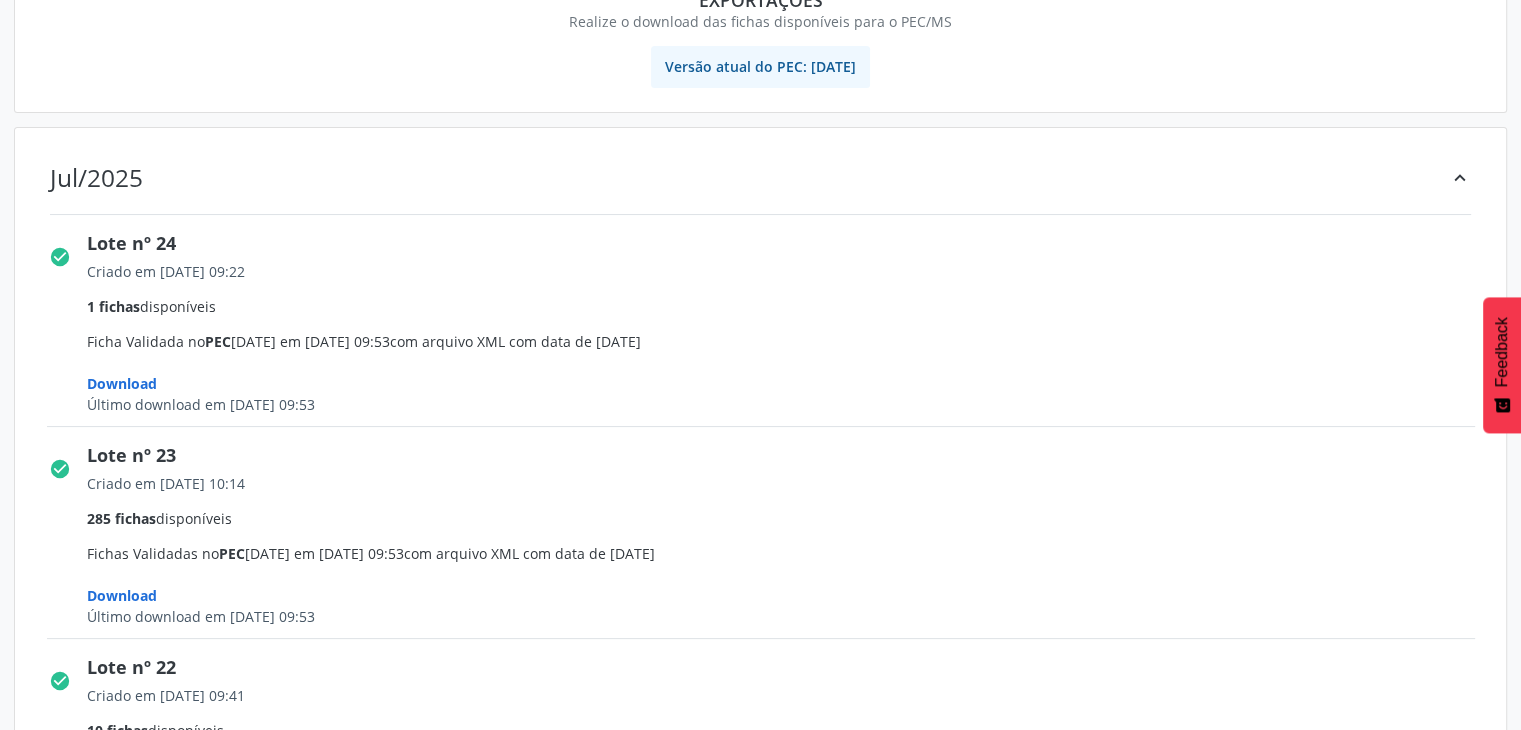 scroll, scrollTop: 200, scrollLeft: 0, axis: vertical 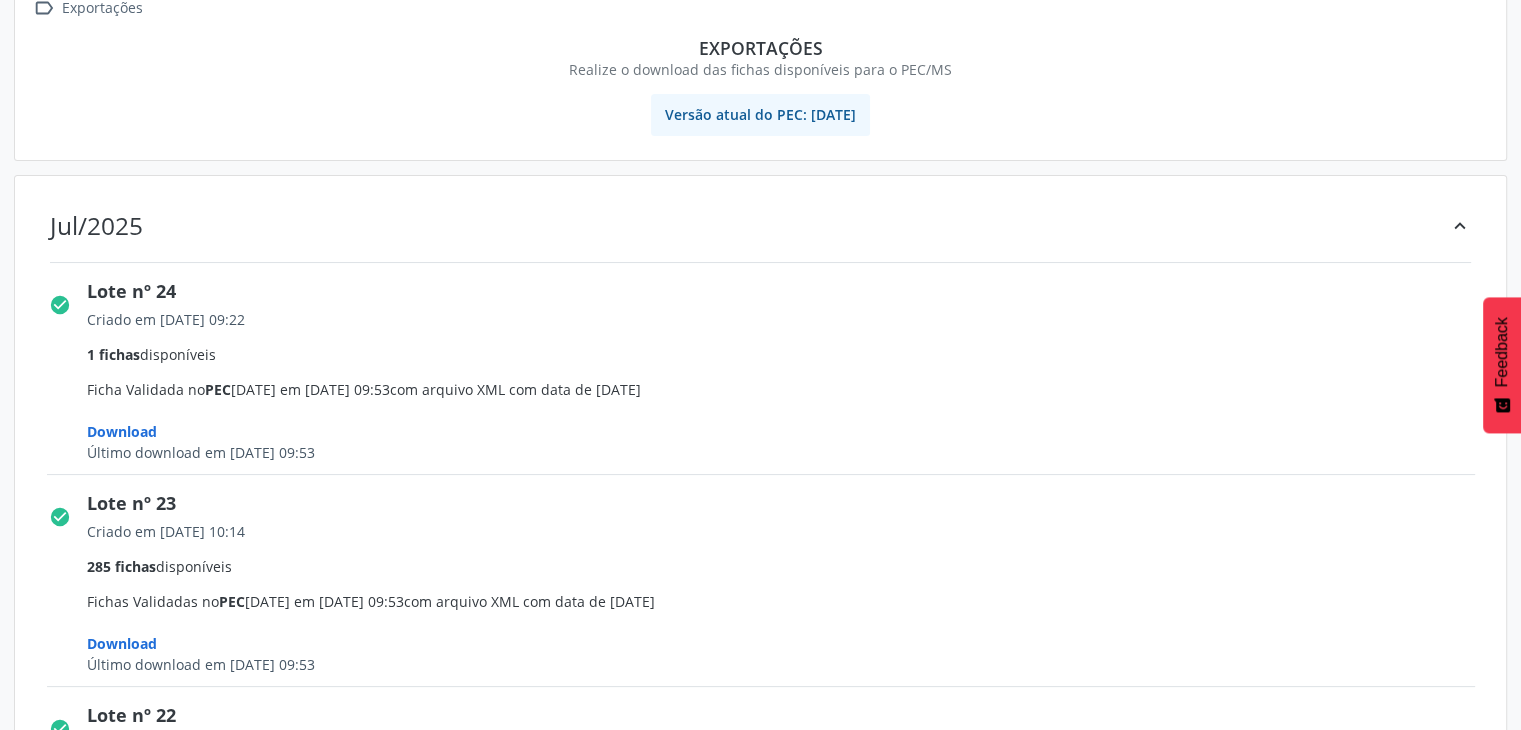 click on "Download" at bounding box center [122, 431] 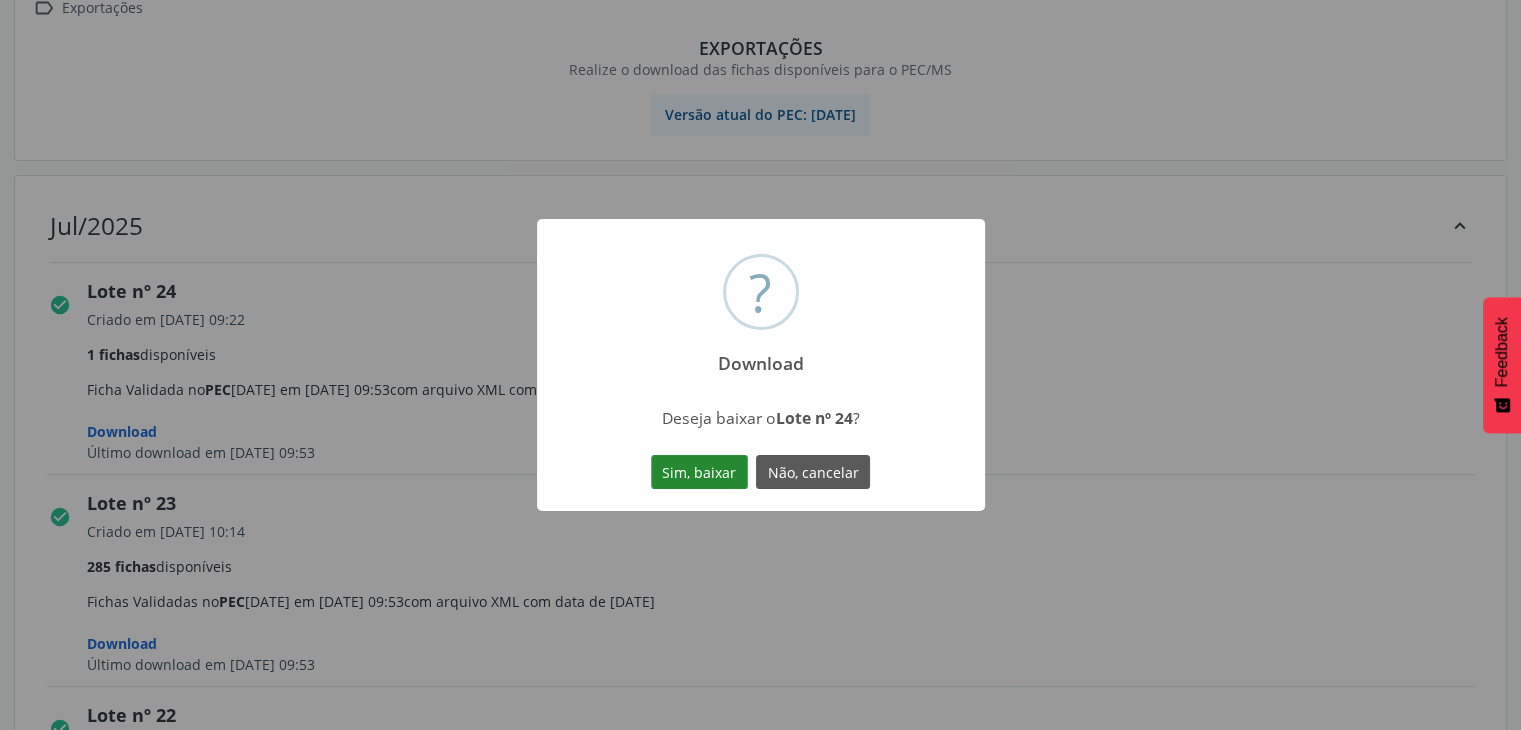 click on "Sim, baixar" at bounding box center [699, 472] 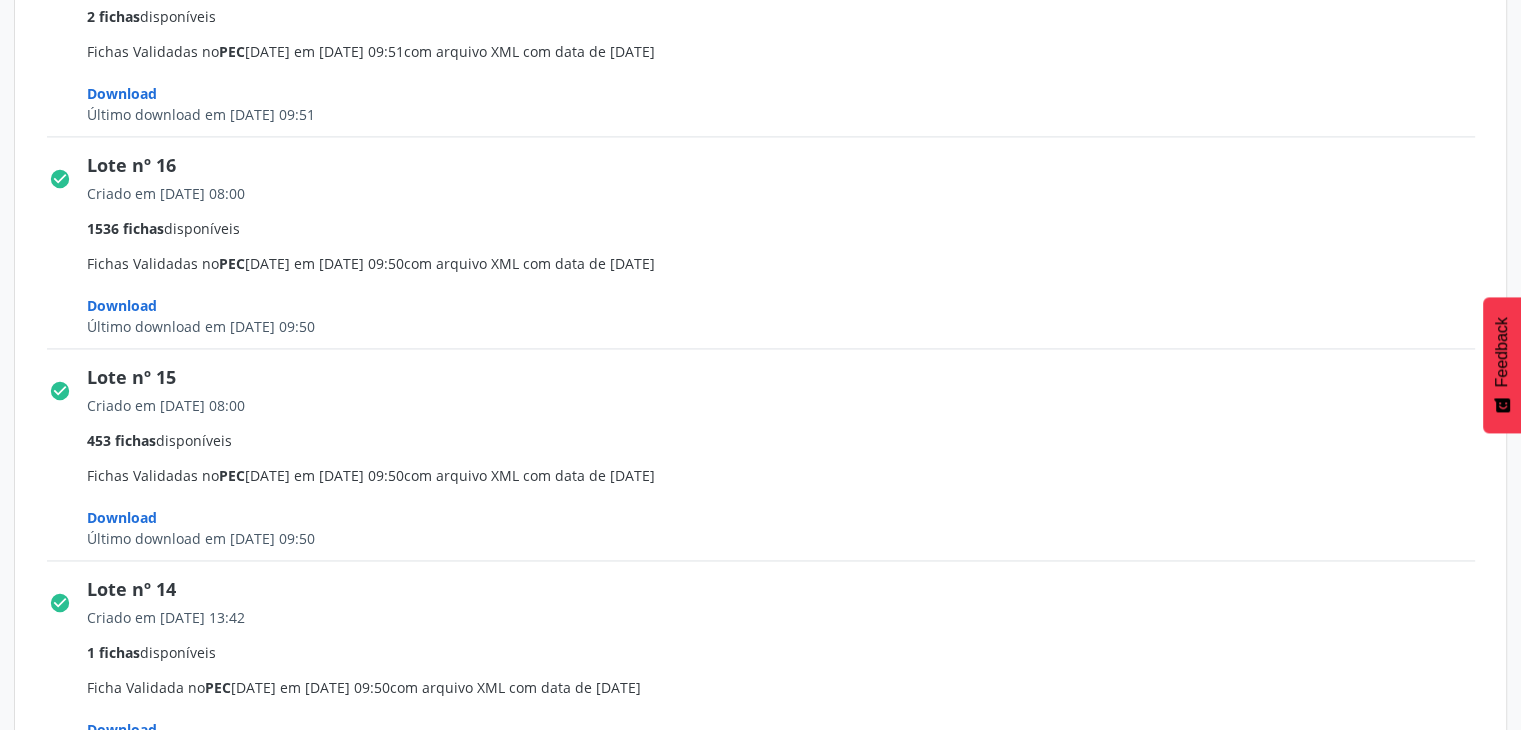 scroll, scrollTop: 3055, scrollLeft: 0, axis: vertical 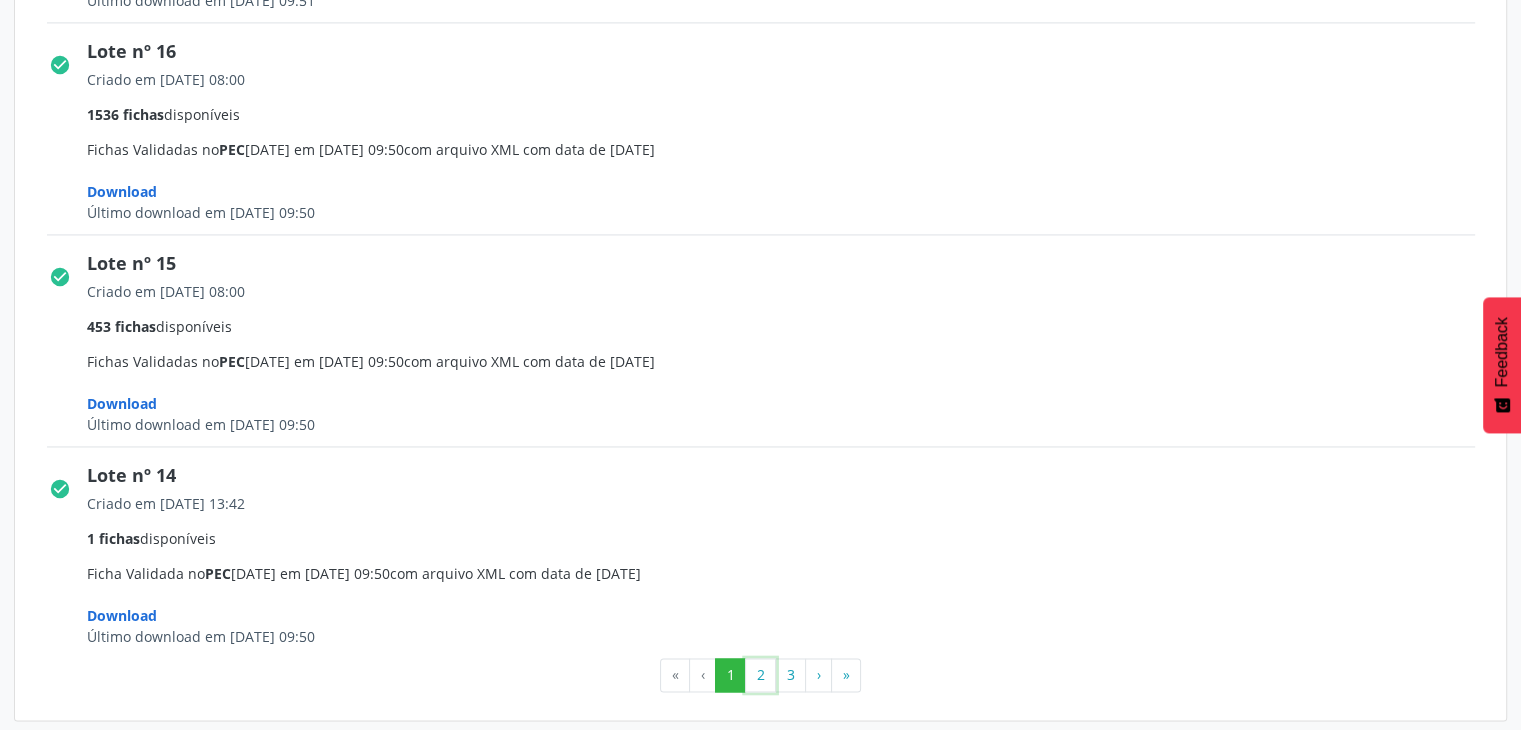 click on "2" at bounding box center (760, 675) 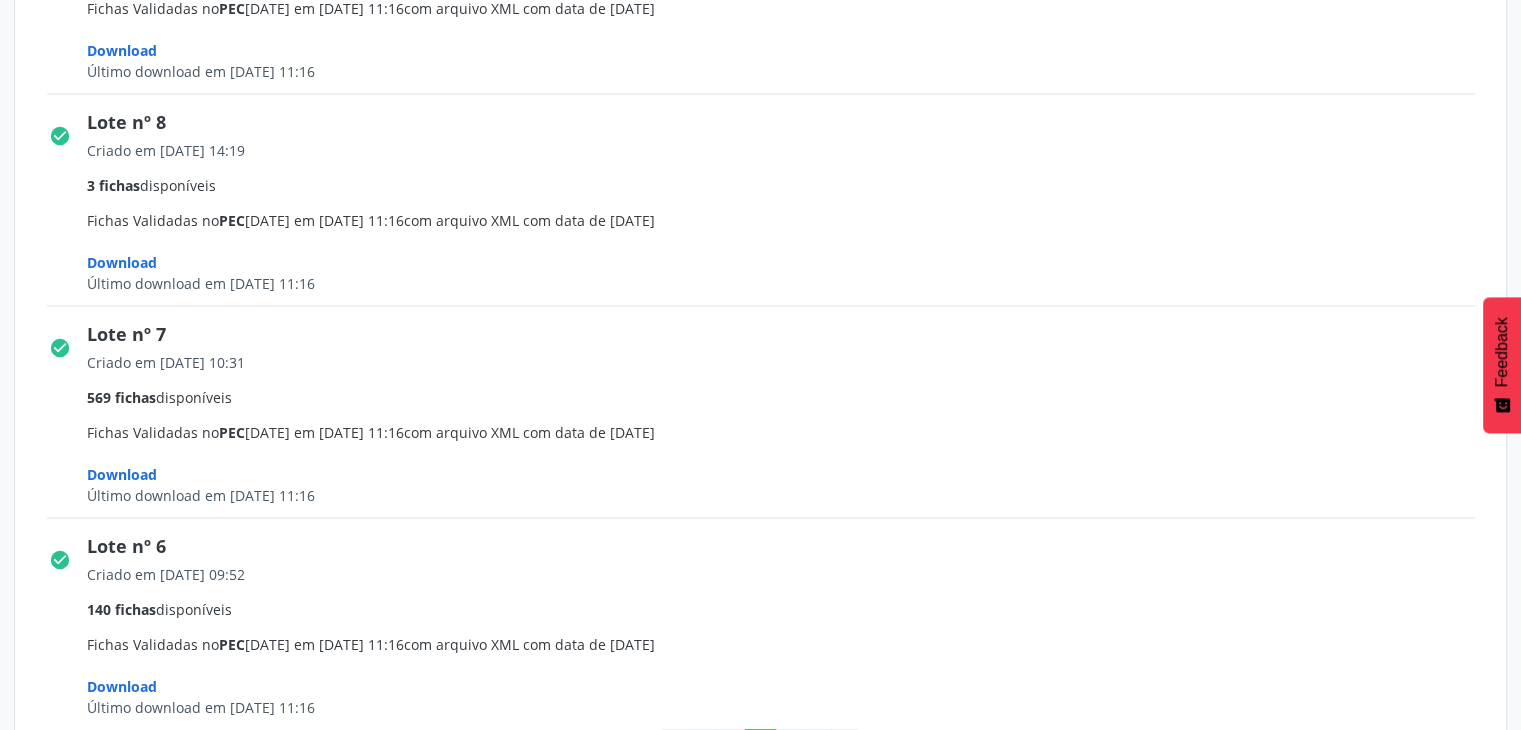 scroll, scrollTop: 2963, scrollLeft: 0, axis: vertical 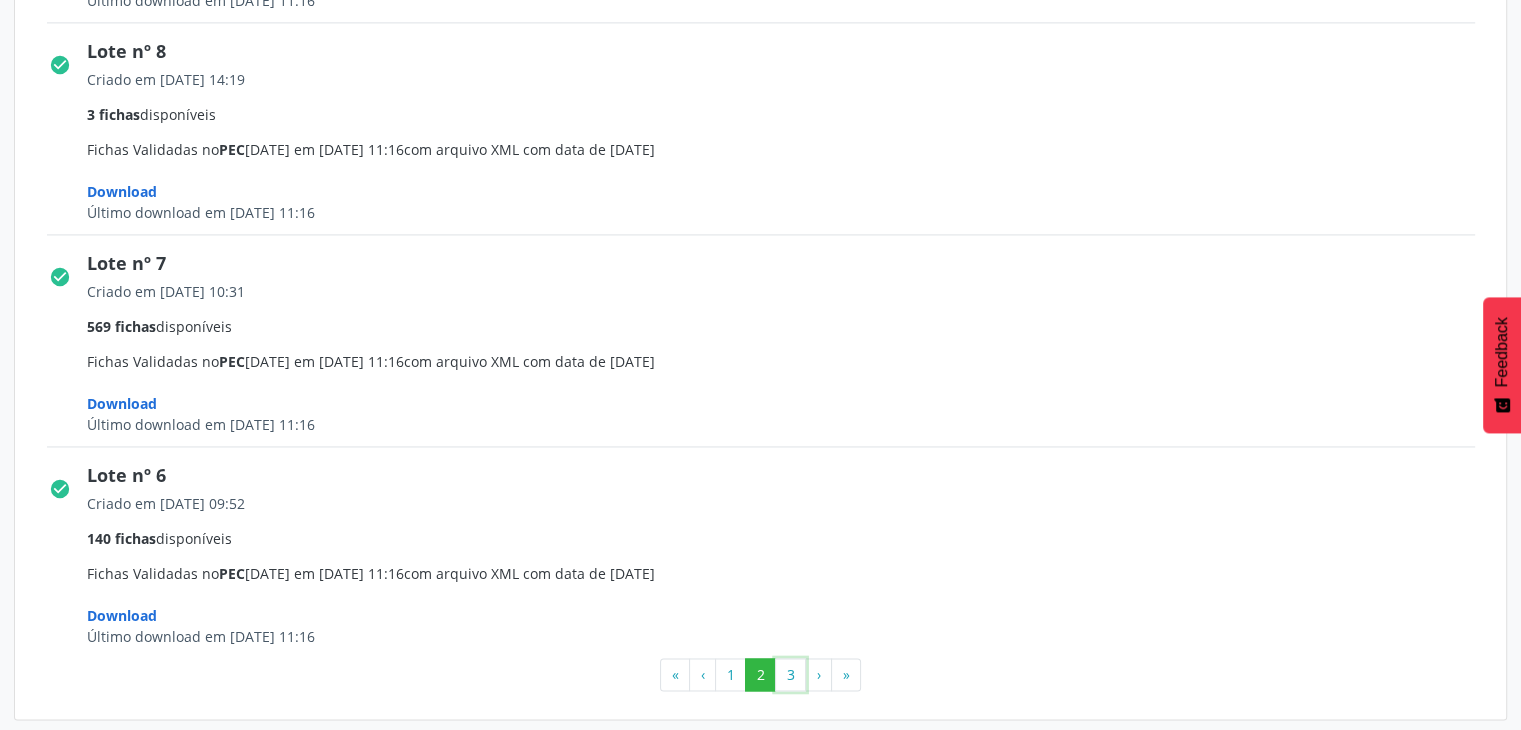 click on "3" at bounding box center (790, 675) 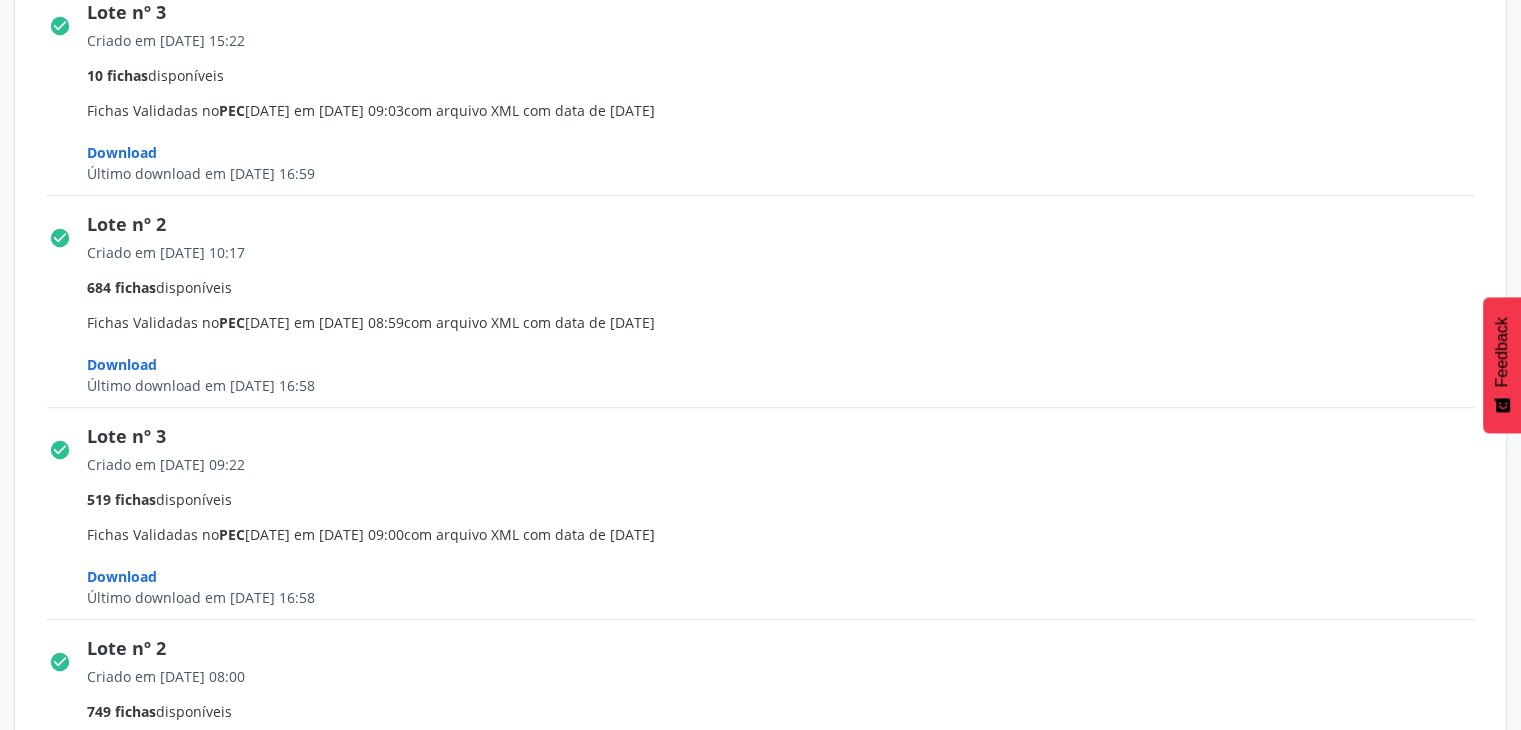 scroll, scrollTop: 1784, scrollLeft: 0, axis: vertical 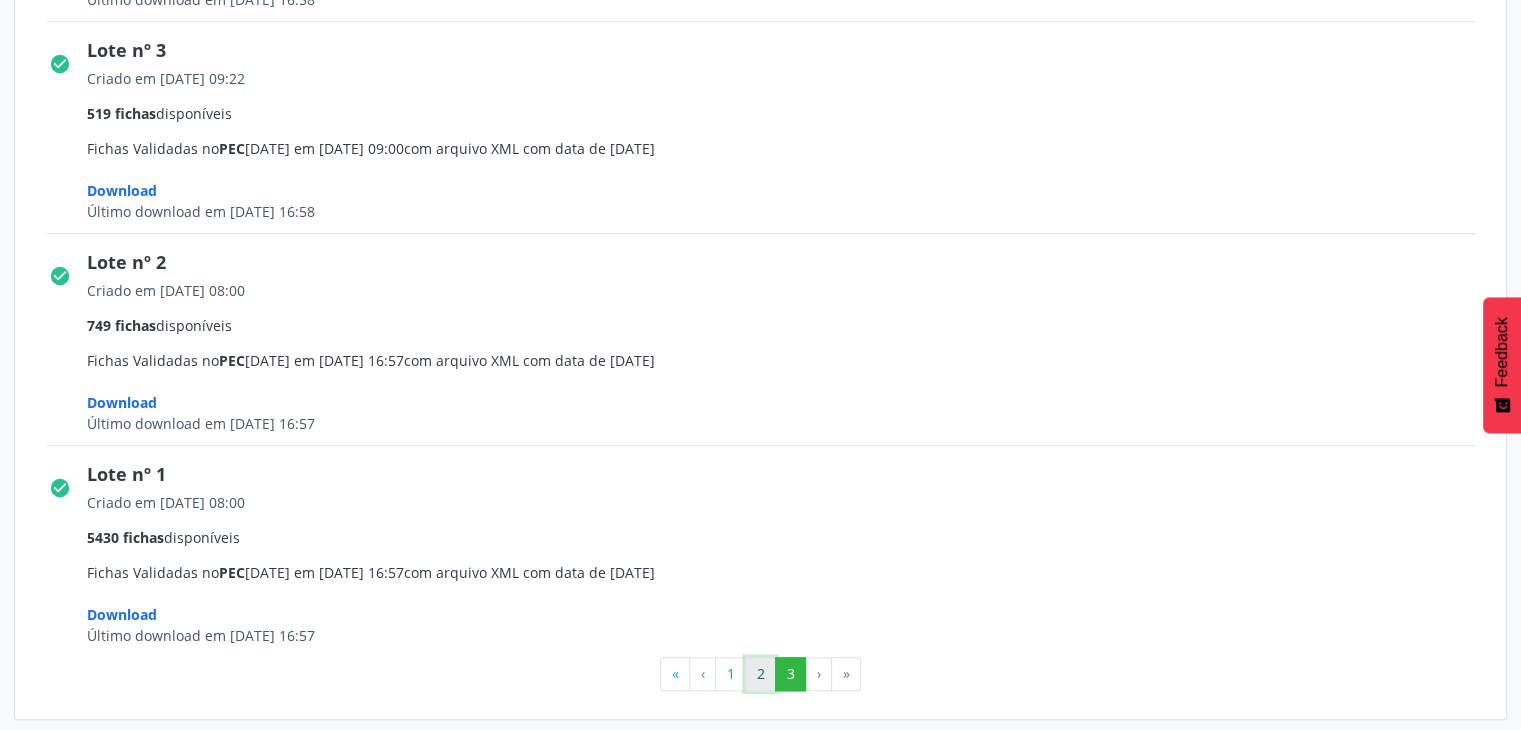 click on "2" at bounding box center [760, 674] 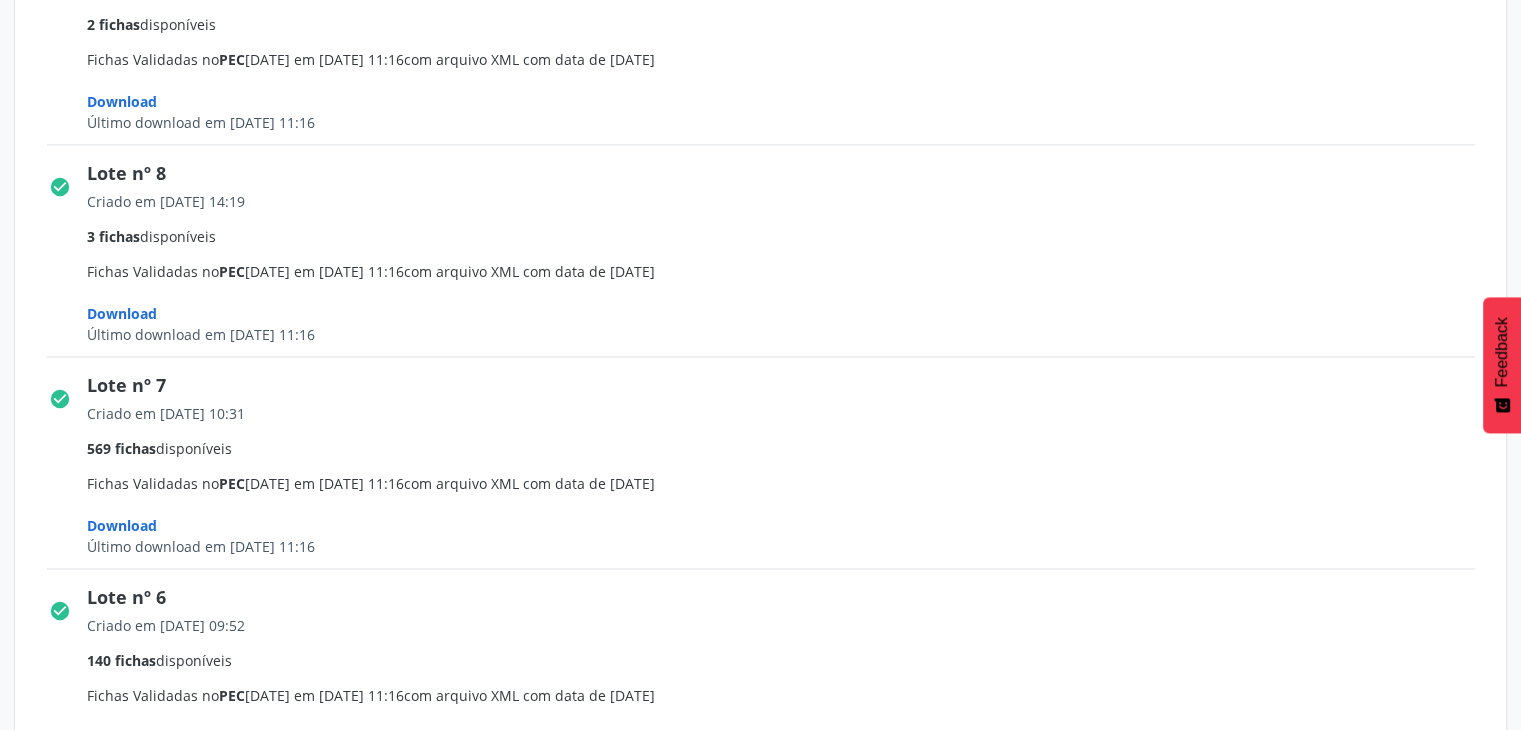 scroll, scrollTop: 2963, scrollLeft: 0, axis: vertical 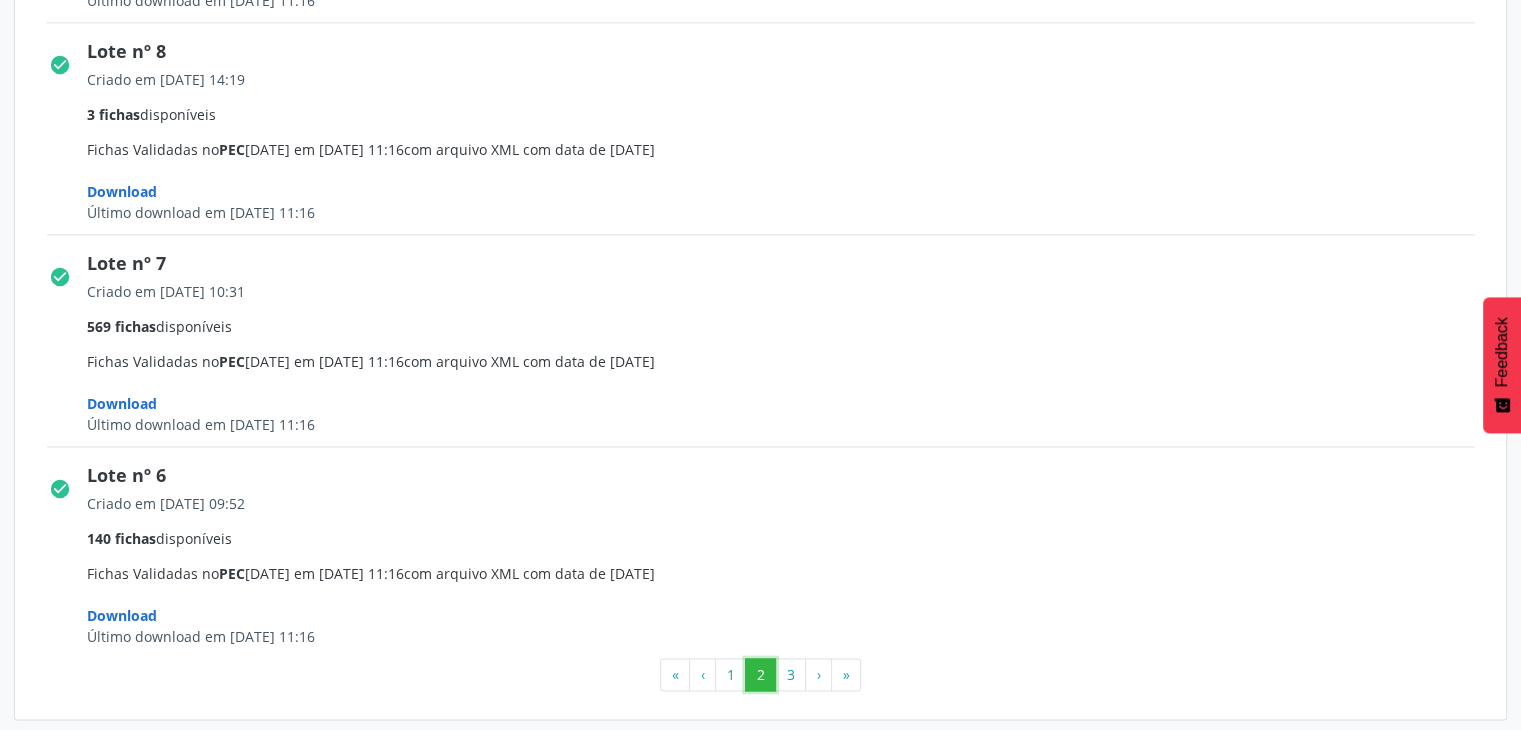 click on "2" at bounding box center [760, 675] 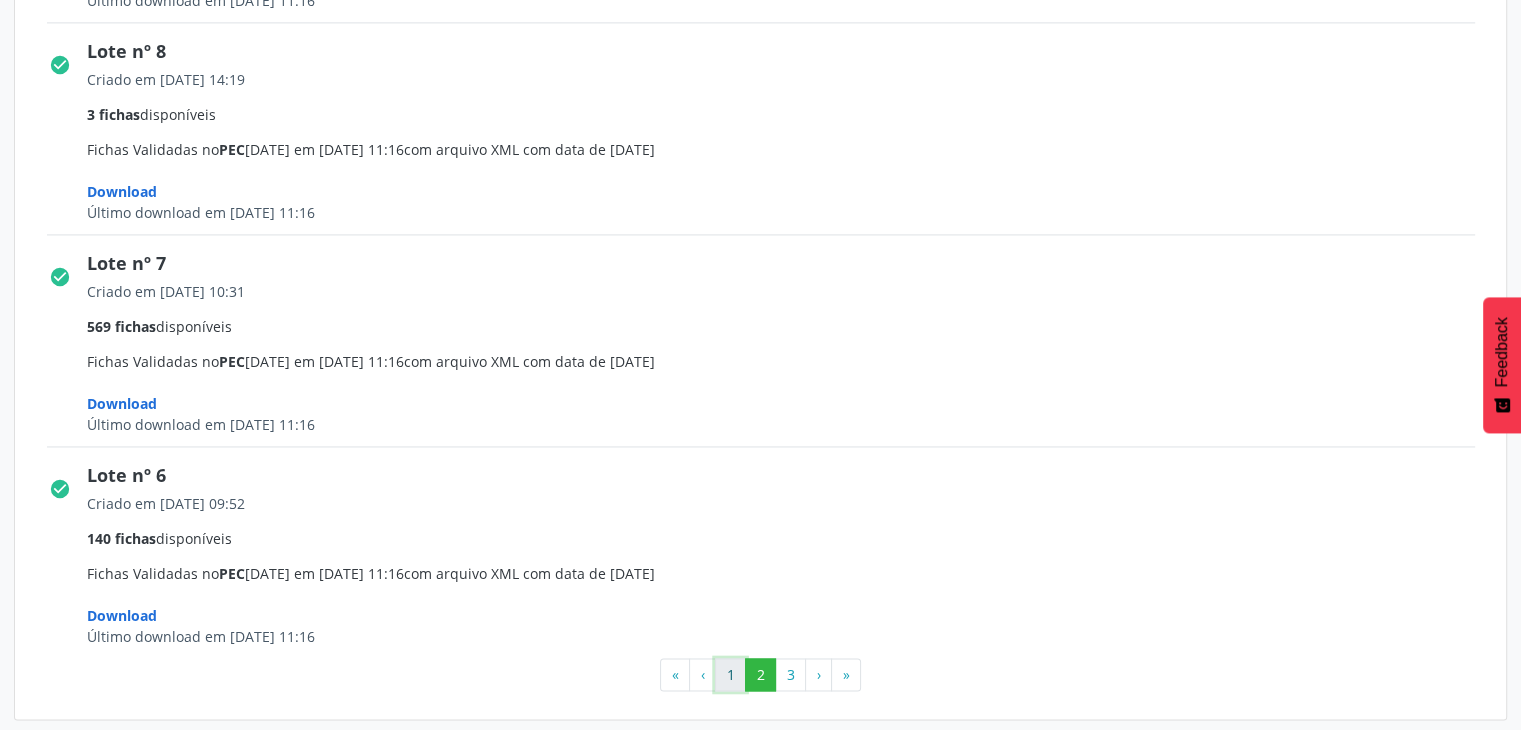 click on "1" at bounding box center [730, 675] 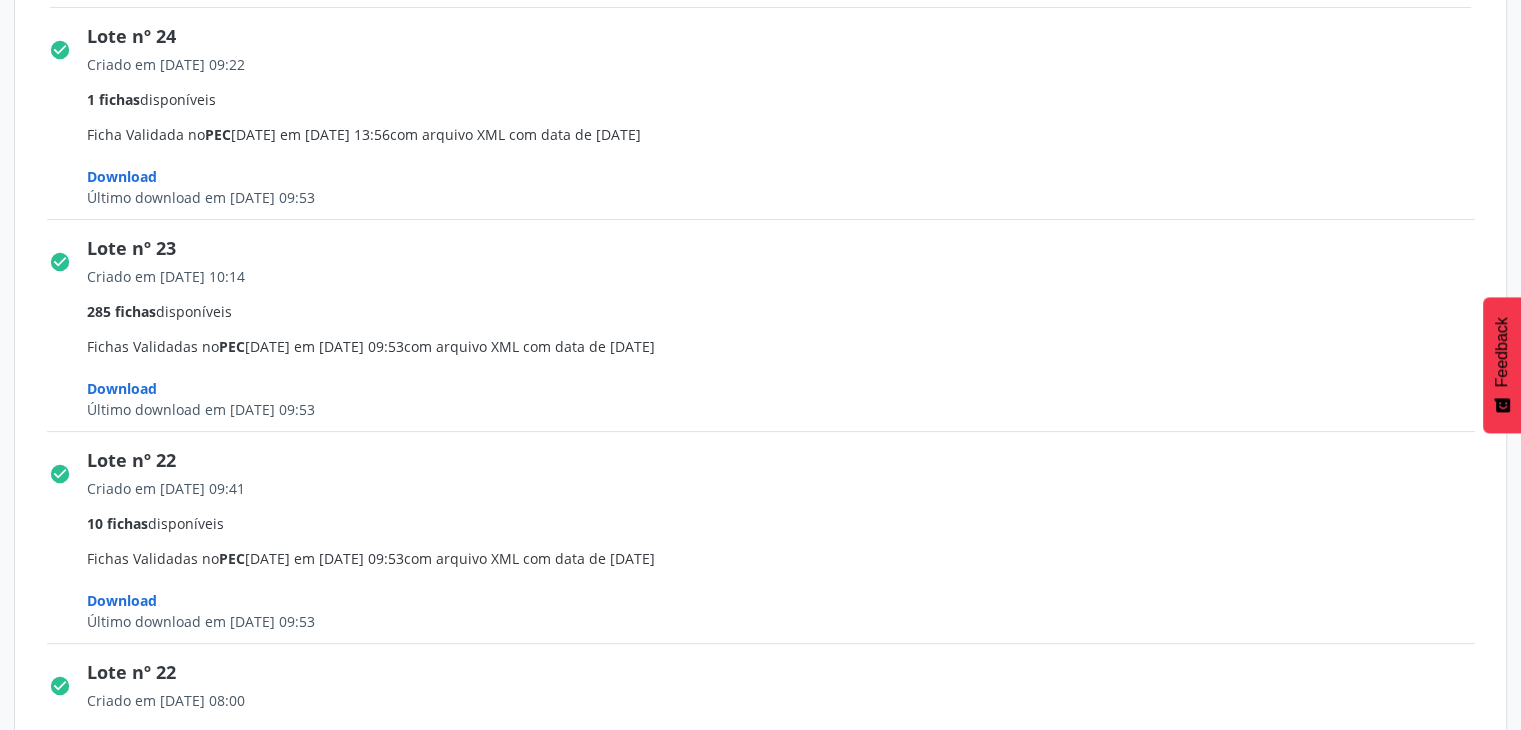 scroll, scrollTop: 0, scrollLeft: 0, axis: both 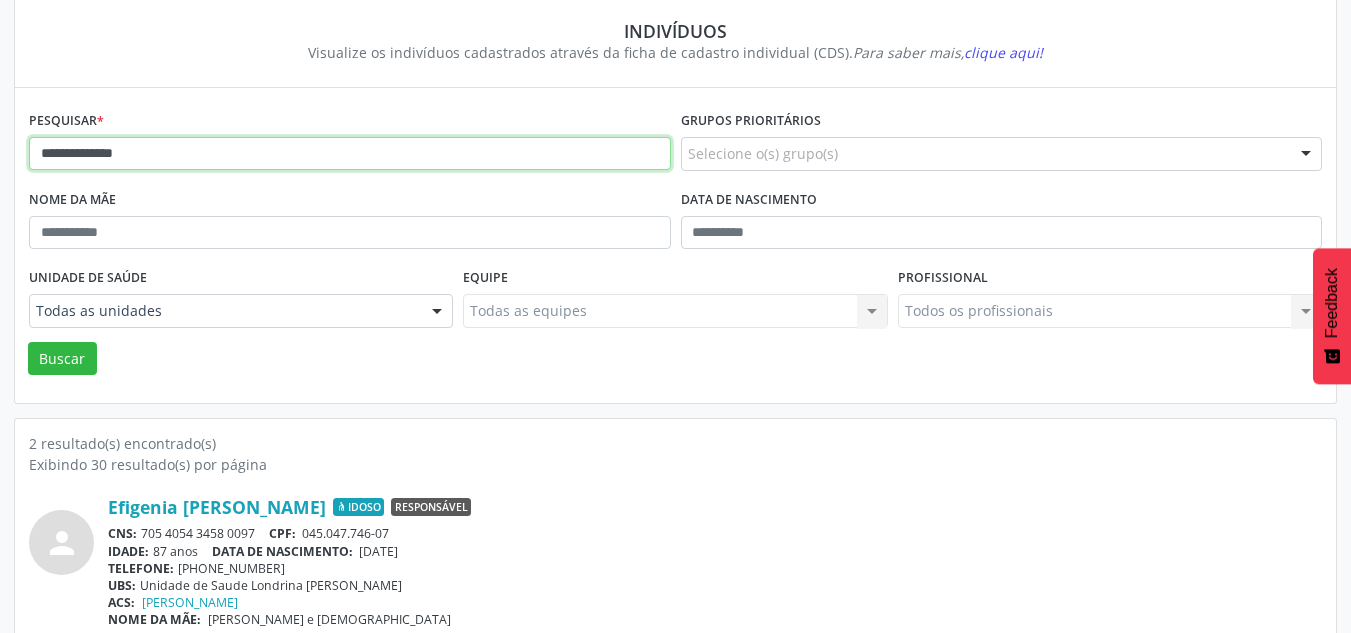 drag, startPoint x: 151, startPoint y: 151, endPoint x: -135, endPoint y: 118, distance: 287.89755 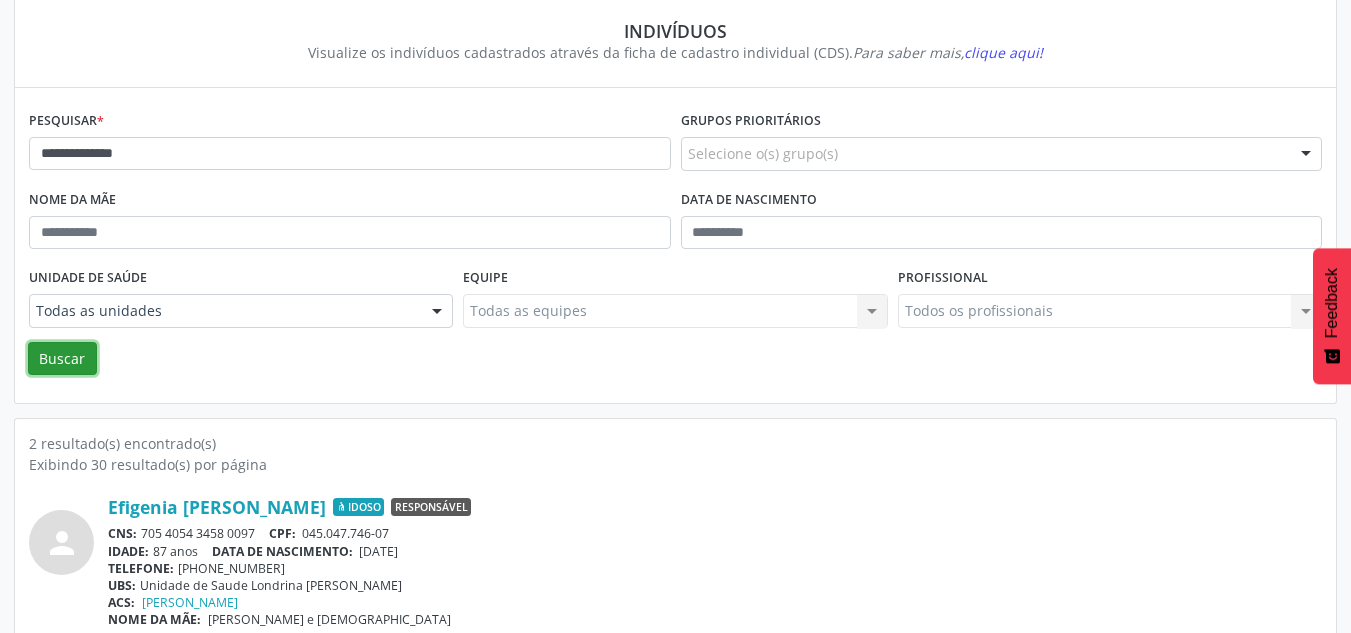 click on "Buscar" at bounding box center [62, 359] 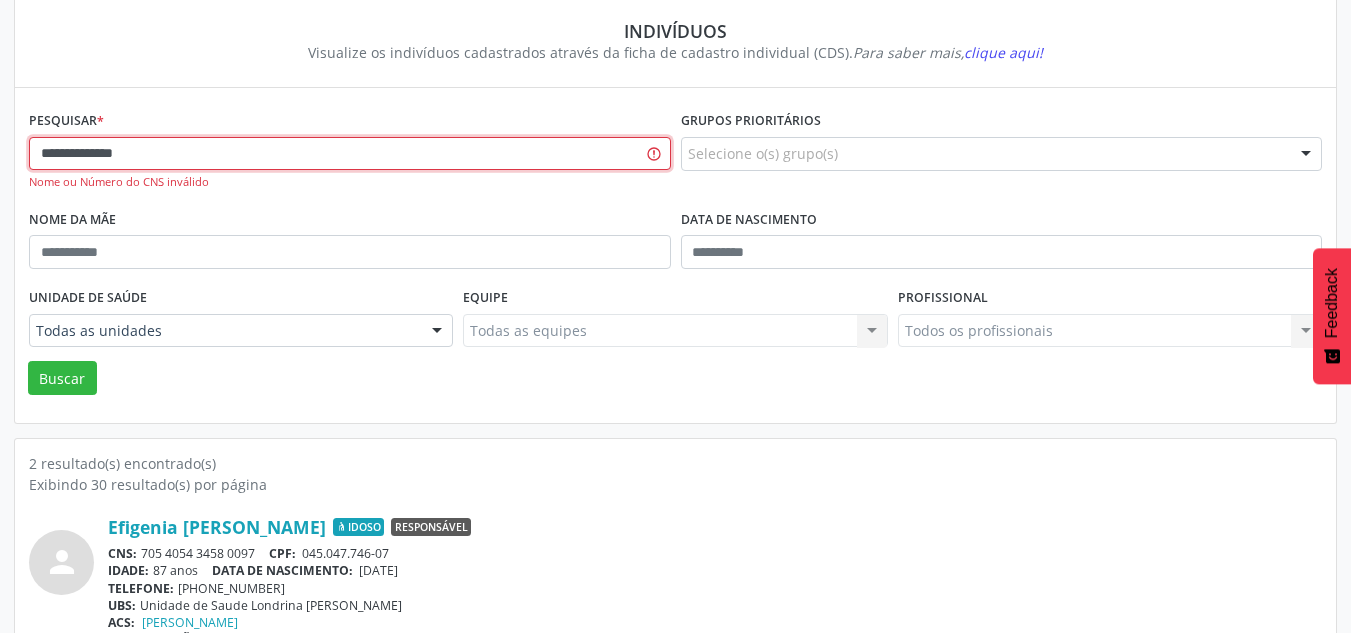 click on "**********" at bounding box center [350, 154] 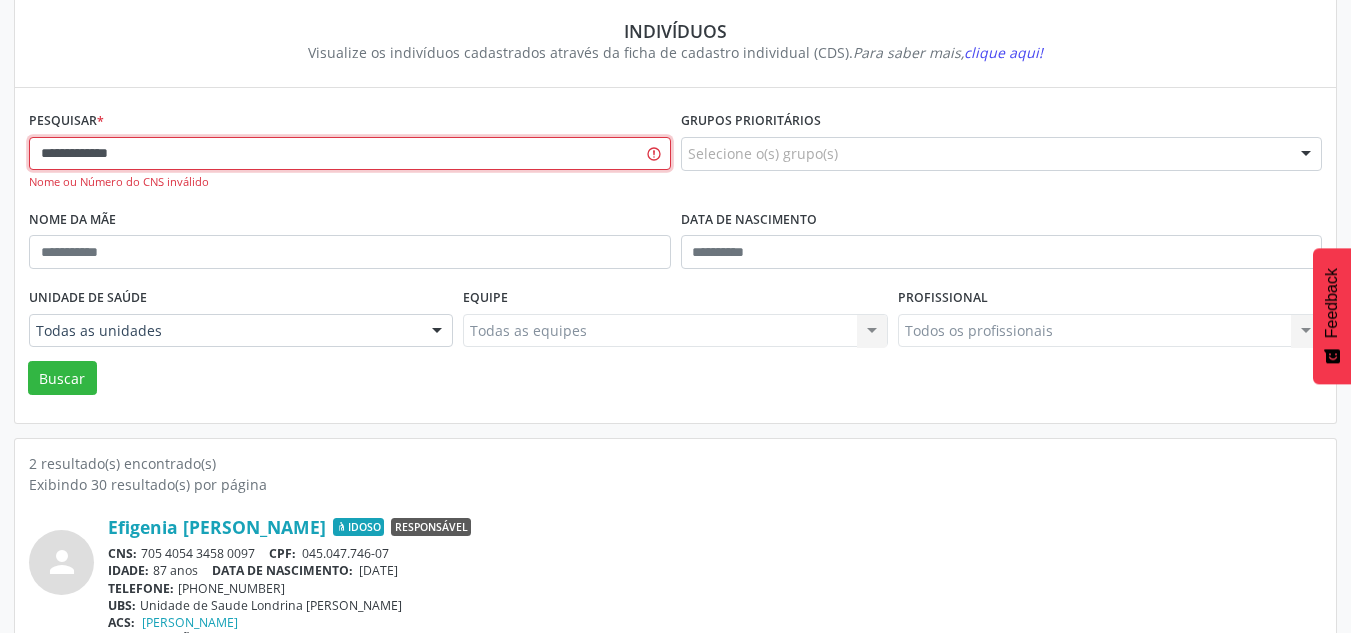 click on "**********" at bounding box center (350, 154) 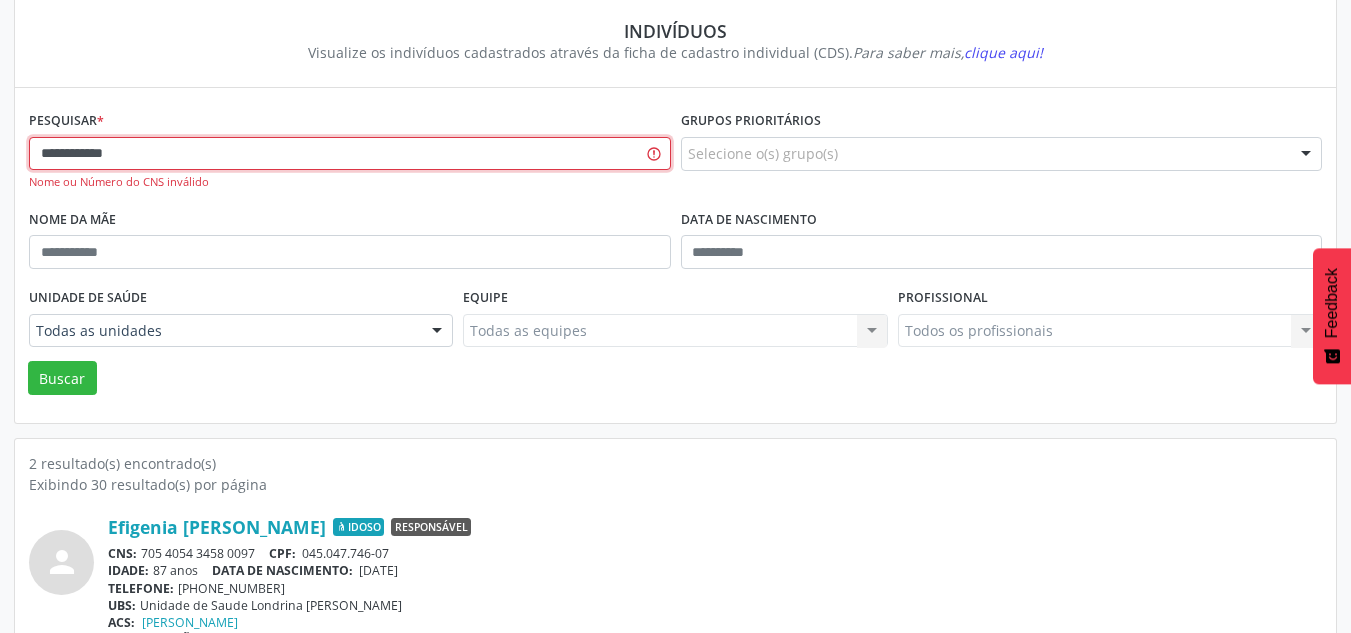 click on "**********" at bounding box center (350, 154) 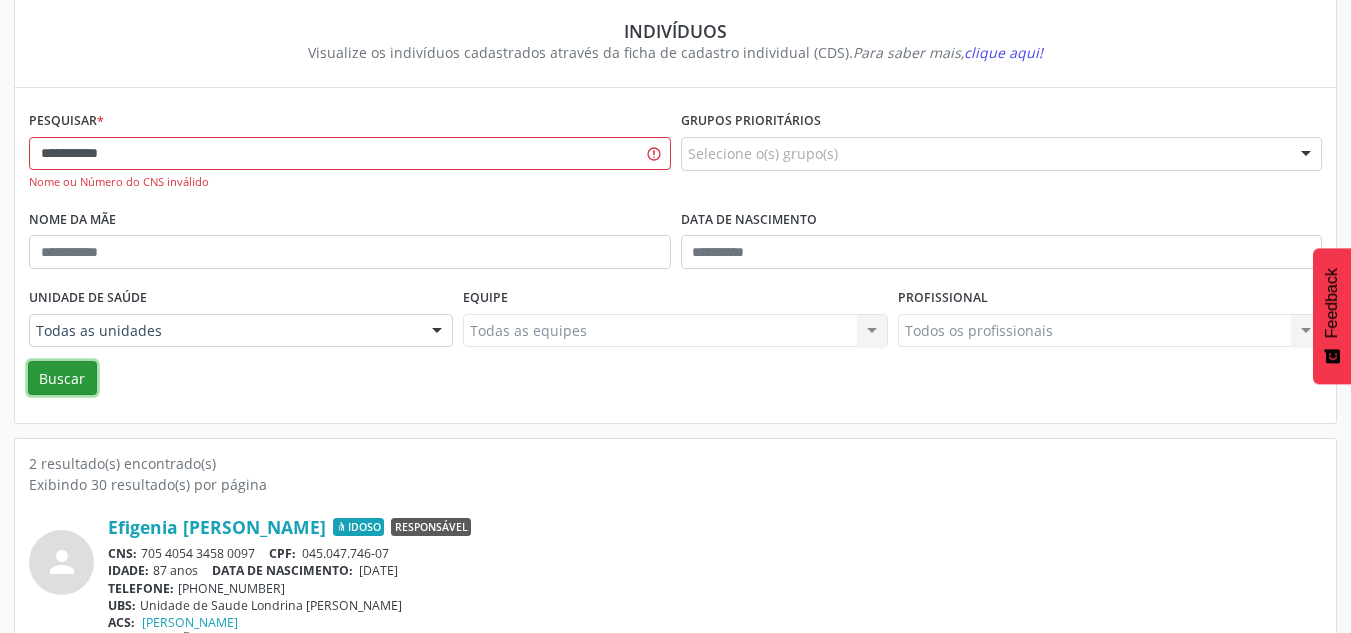 click on "Buscar" at bounding box center (62, 378) 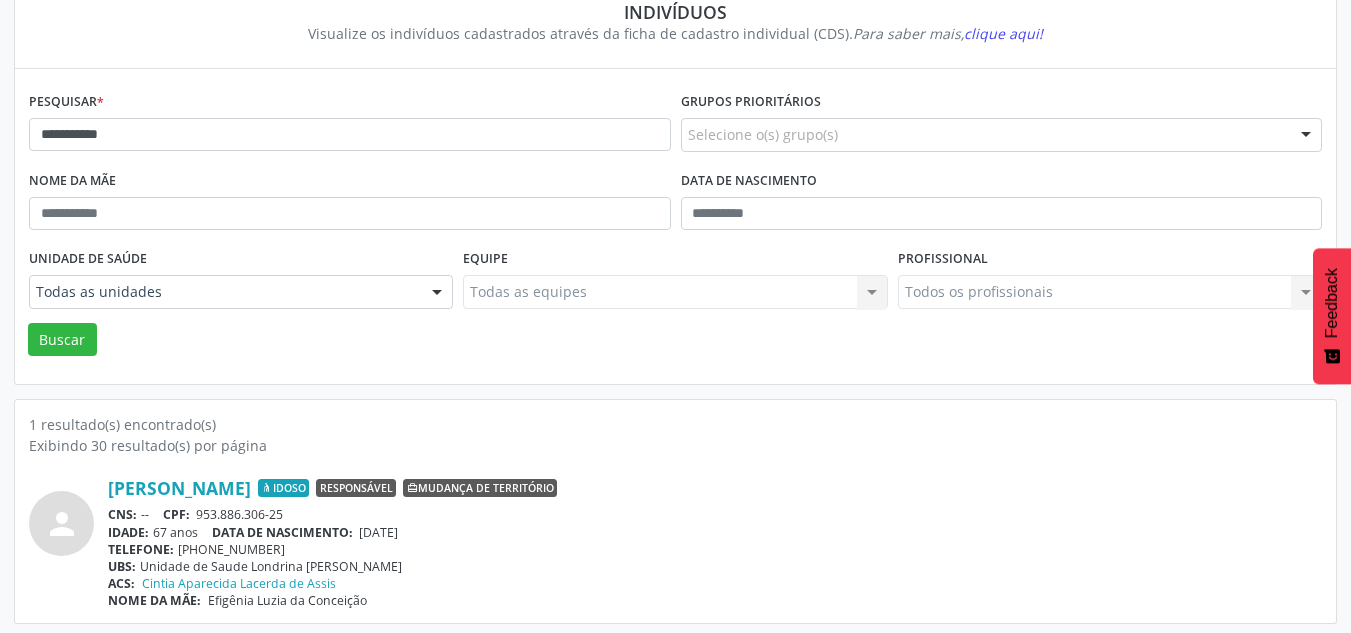 scroll, scrollTop: 183, scrollLeft: 0, axis: vertical 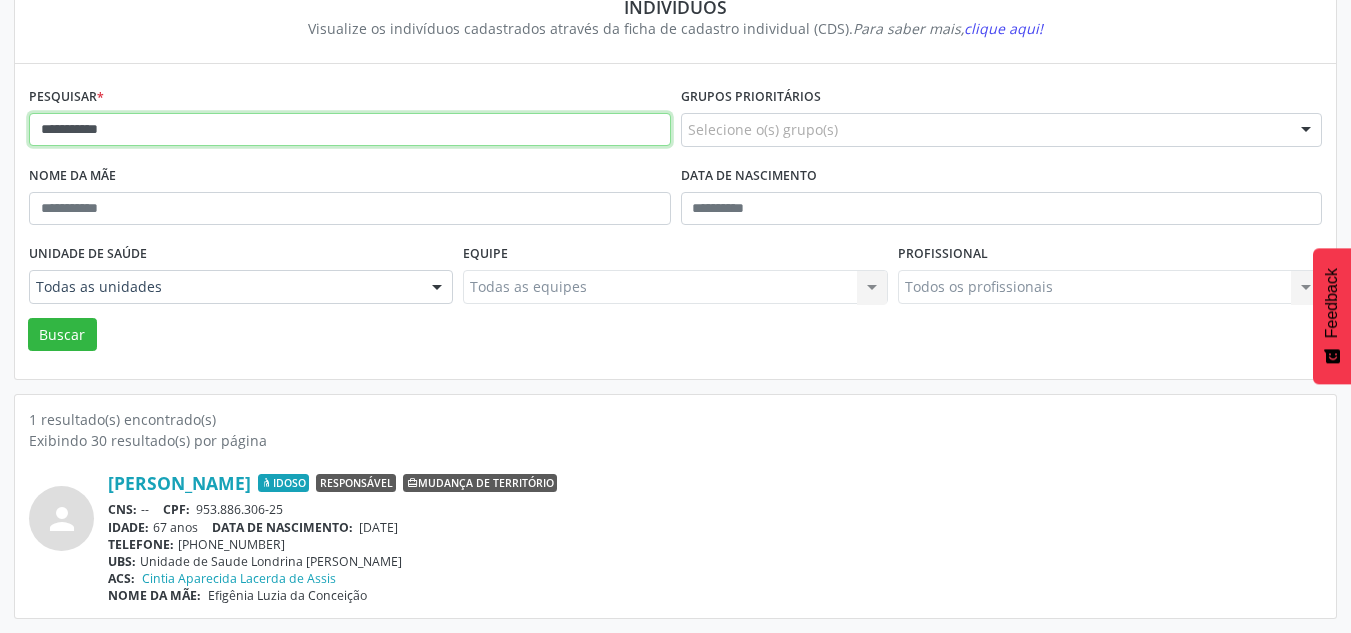 drag, startPoint x: 189, startPoint y: 130, endPoint x: -100, endPoint y: 81, distance: 293.12454 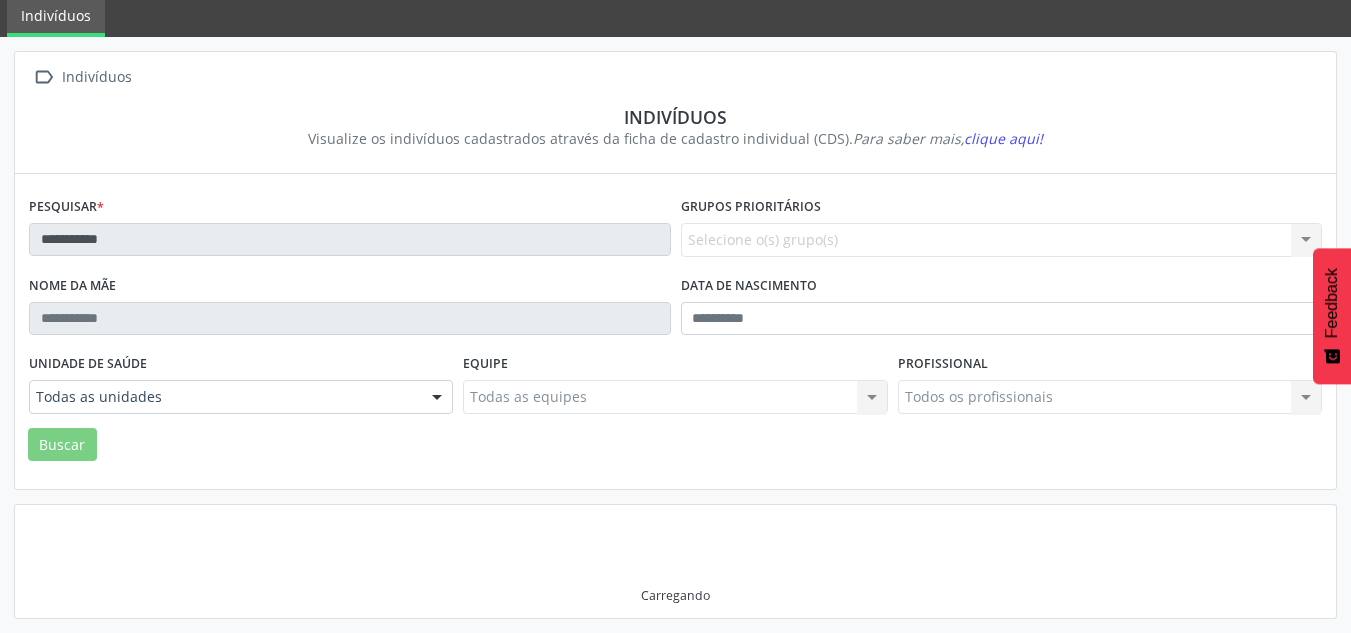 scroll, scrollTop: 183, scrollLeft: 0, axis: vertical 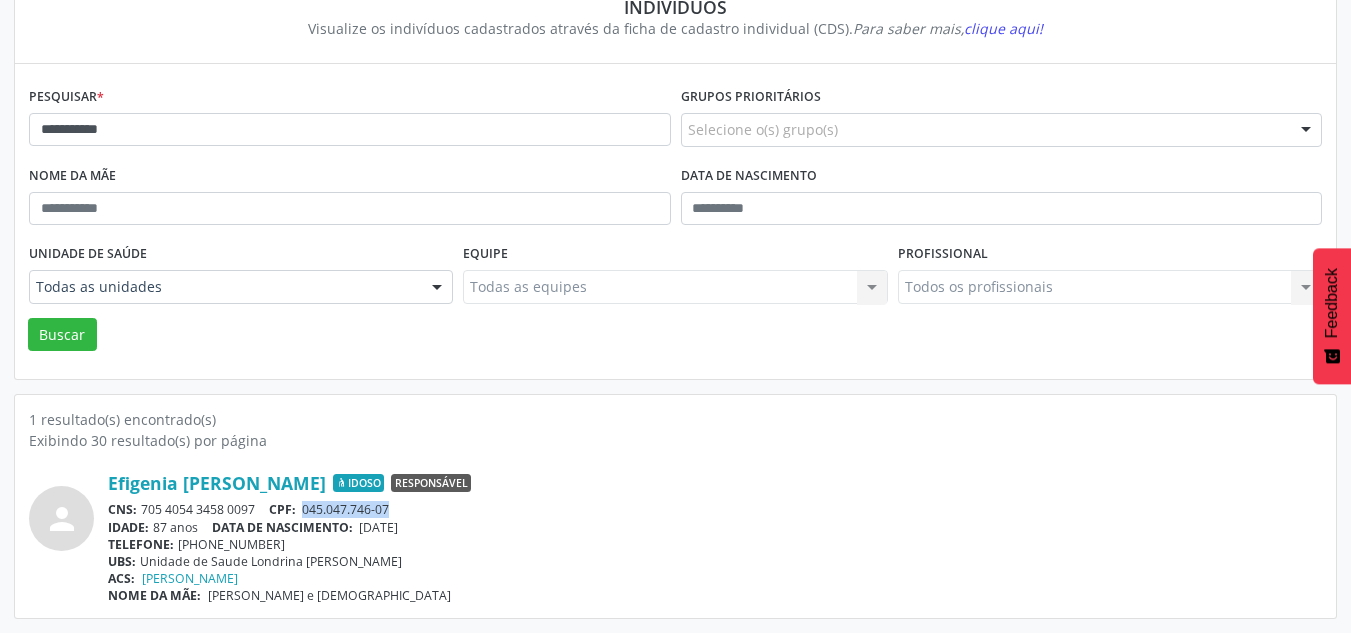 drag, startPoint x: 403, startPoint y: 502, endPoint x: 308, endPoint y: 511, distance: 95.42536 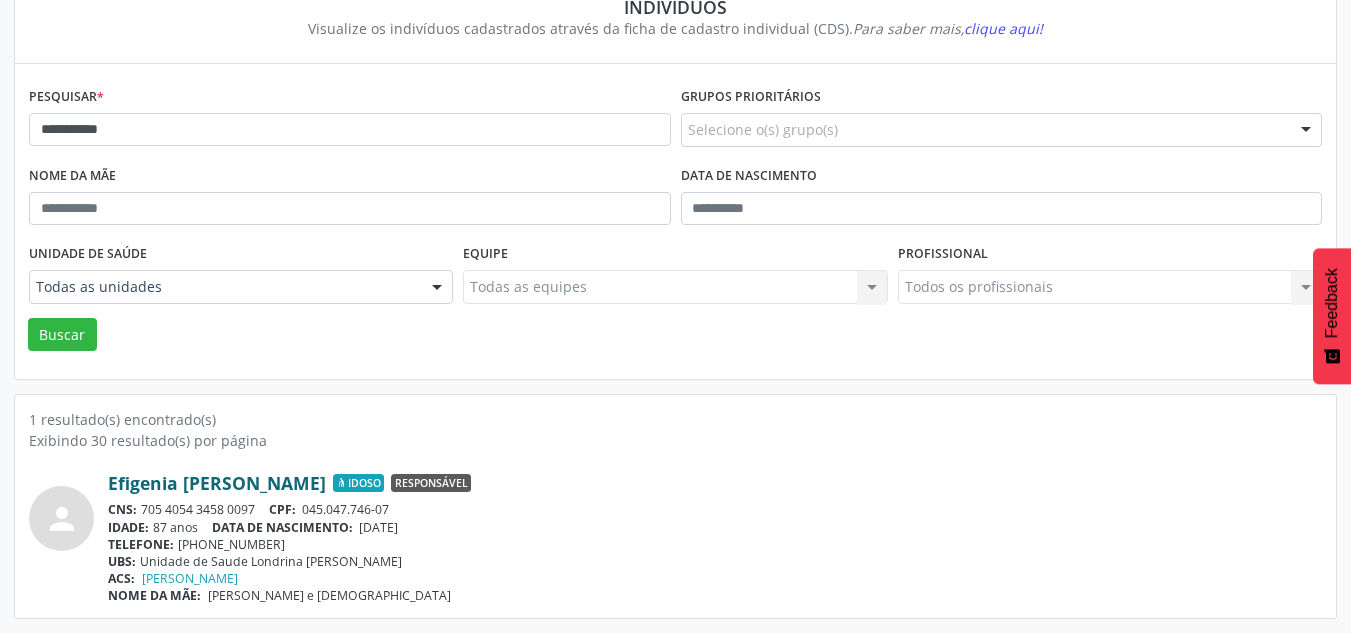 drag, startPoint x: 299, startPoint y: 468, endPoint x: 287, endPoint y: 486, distance: 21.633308 